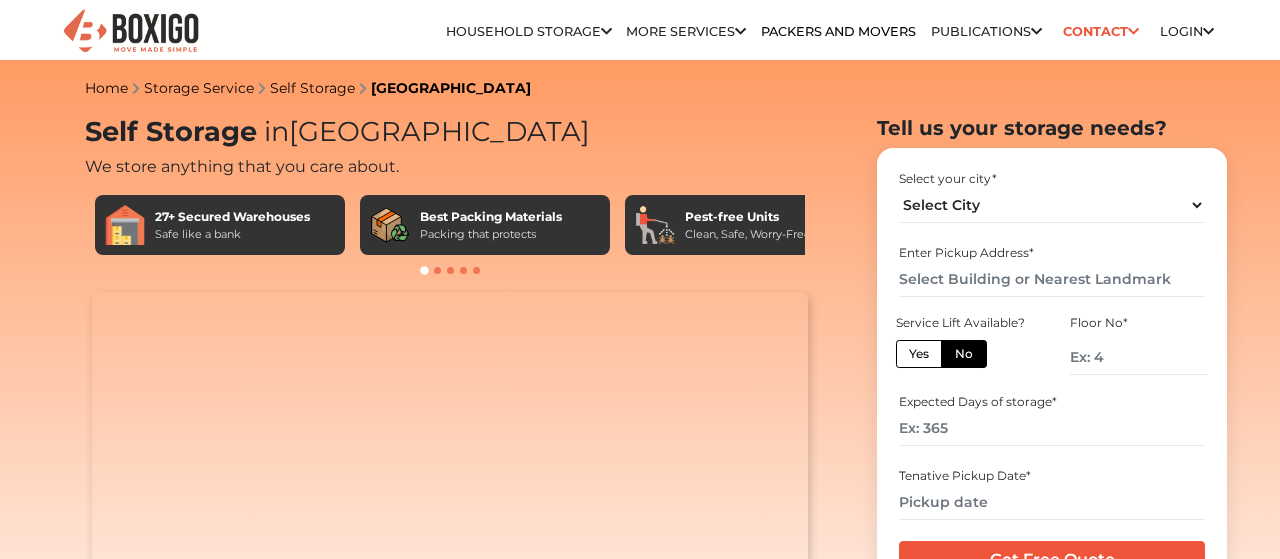 scroll, scrollTop: 0, scrollLeft: 0, axis: both 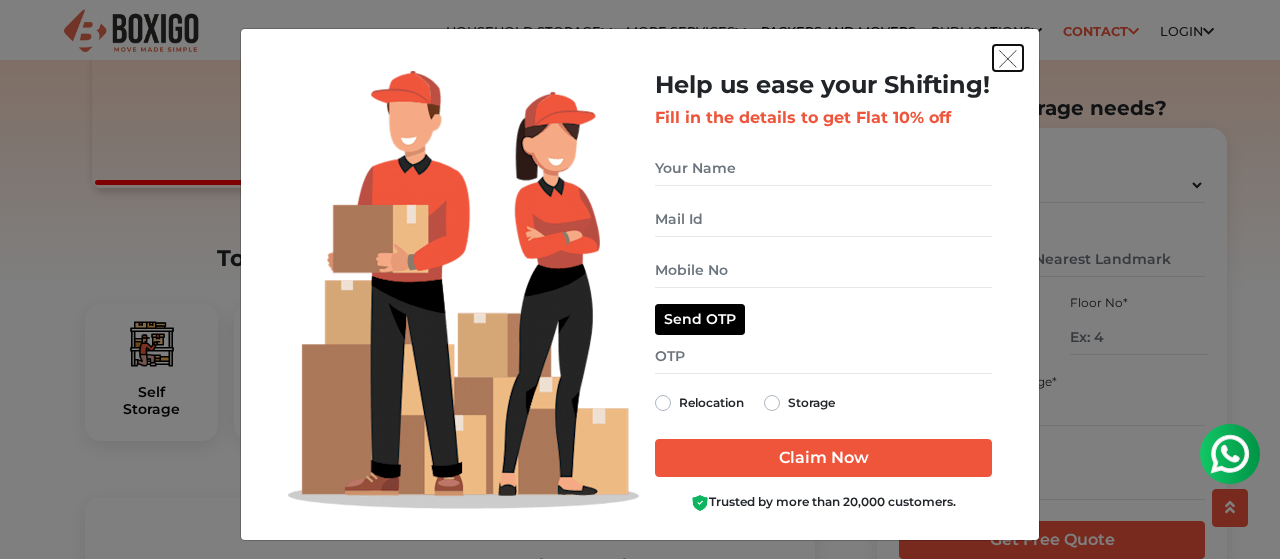 click at bounding box center (1008, 59) 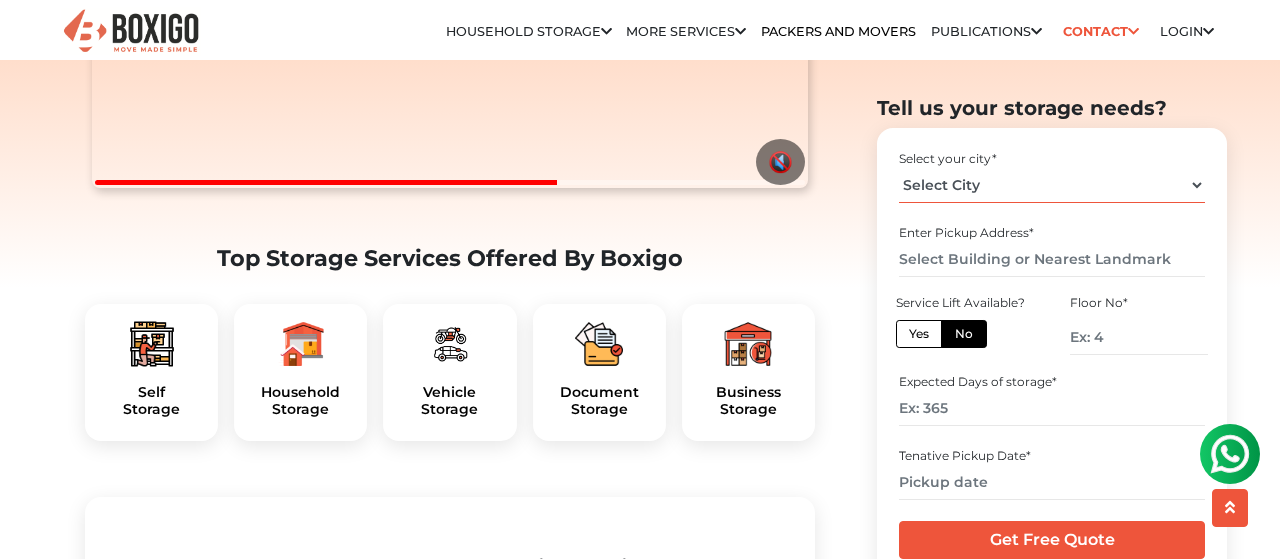 click on "Select City
[GEOGRAPHIC_DATA]
[GEOGRAPHIC_DATA]
[GEOGRAPHIC_DATA]
[GEOGRAPHIC_DATA]
[GEOGRAPHIC_DATA]
[GEOGRAPHIC_DATA]
[GEOGRAPHIC_DATA]
[GEOGRAPHIC_DATA] [GEOGRAPHIC_DATA] [GEOGRAPHIC_DATA] [GEOGRAPHIC_DATA] [GEOGRAPHIC_DATA]" at bounding box center (1051, 185) 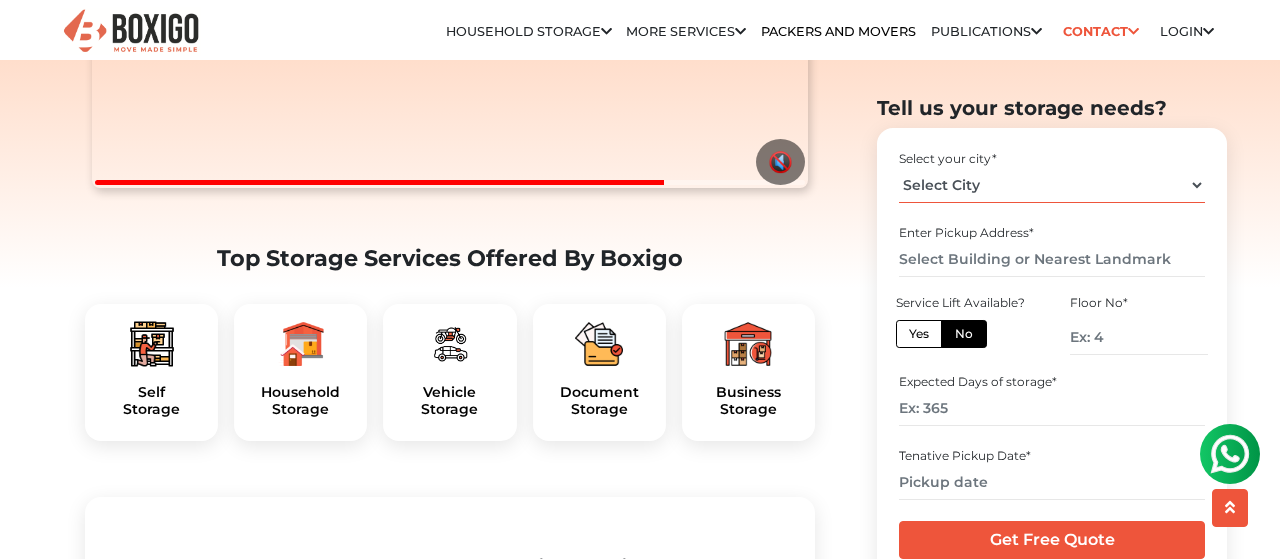 select on "[GEOGRAPHIC_DATA]" 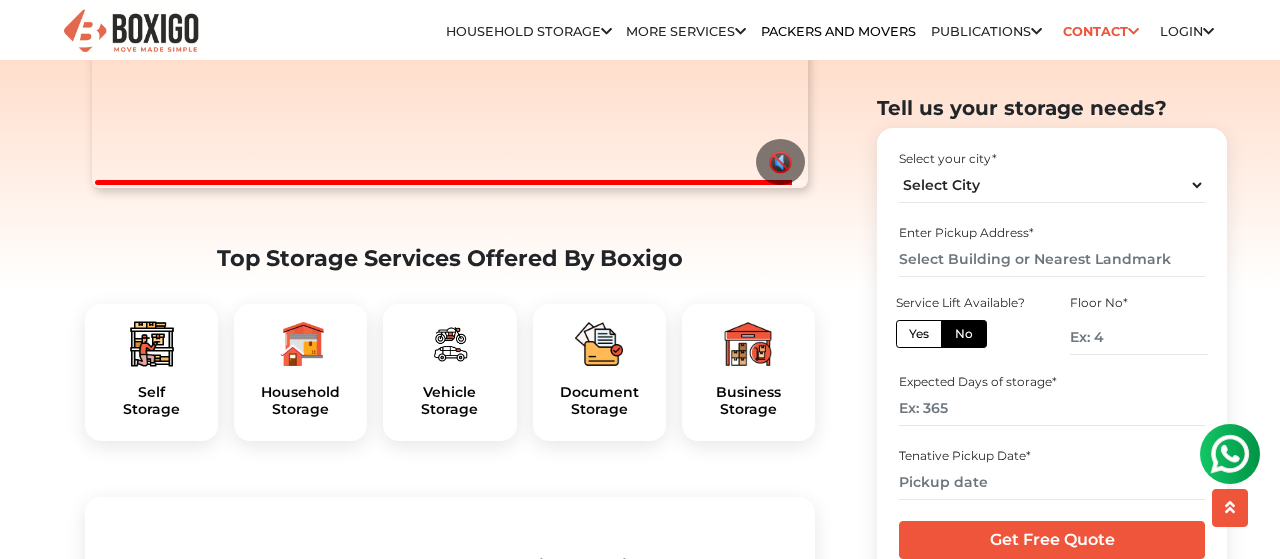 click on "Yes" at bounding box center (919, 334) 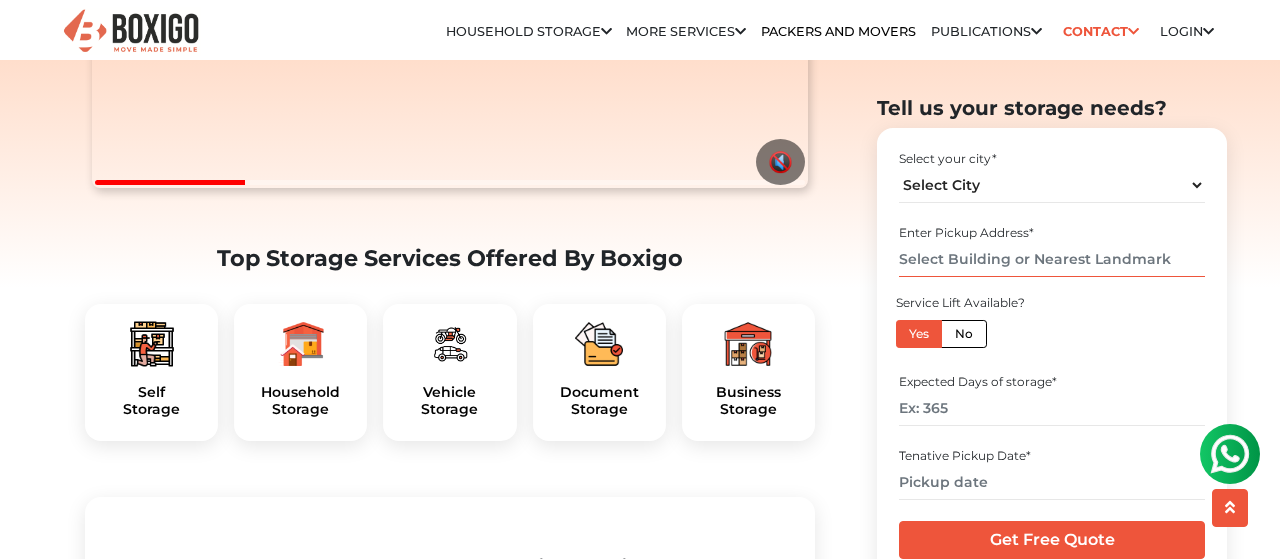 drag, startPoint x: 1178, startPoint y: 263, endPoint x: 943, endPoint y: 263, distance: 235 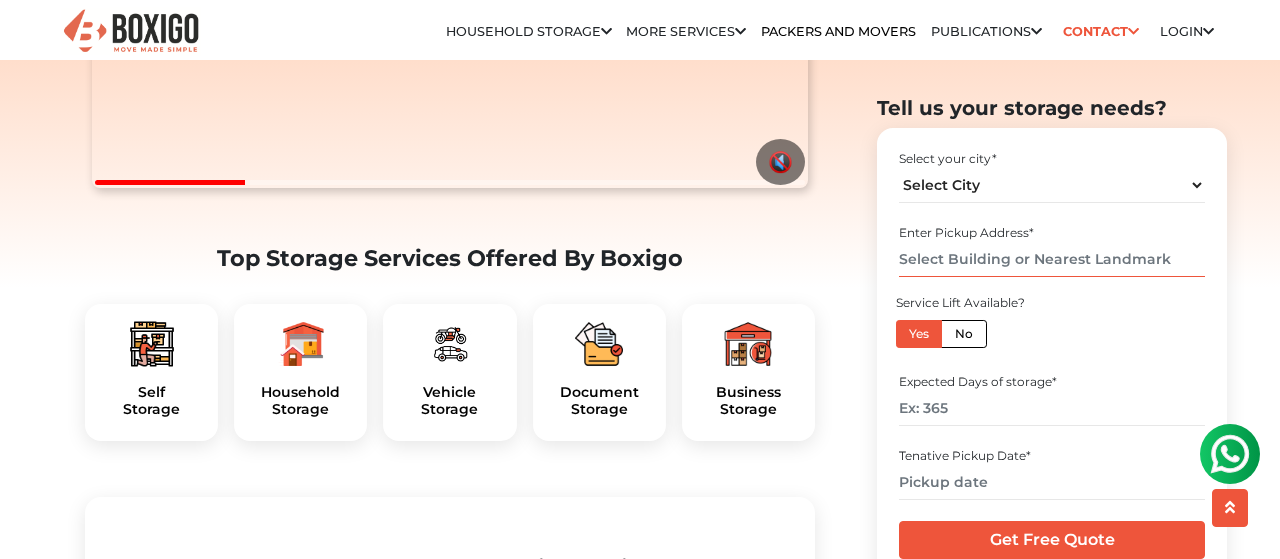 click at bounding box center (1051, 259) 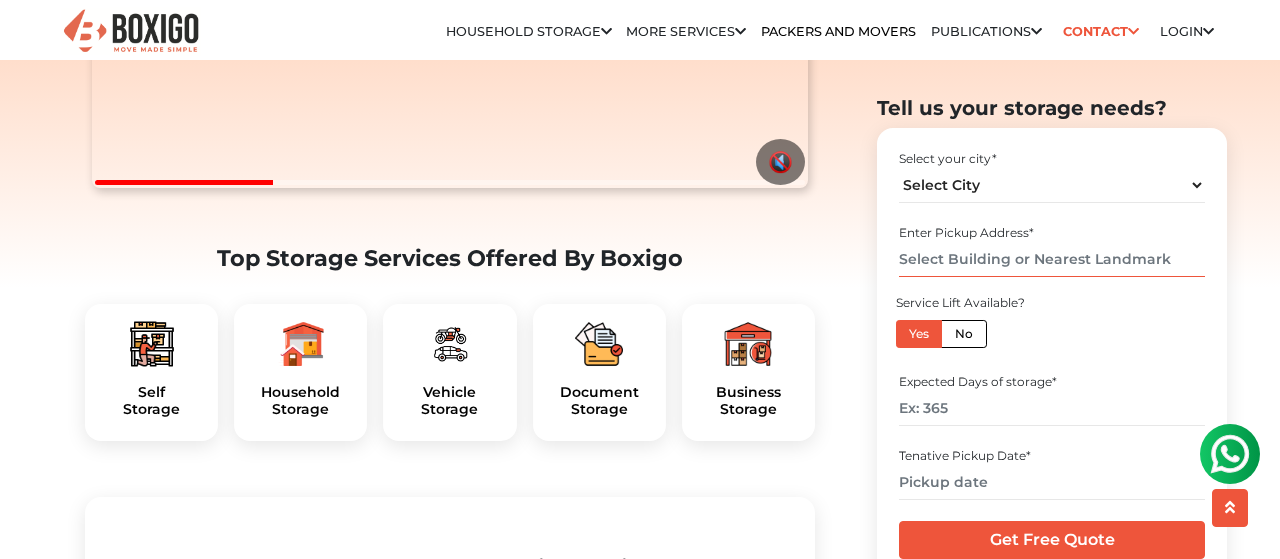 drag, startPoint x: 904, startPoint y: 256, endPoint x: 1180, endPoint y: 260, distance: 276.029 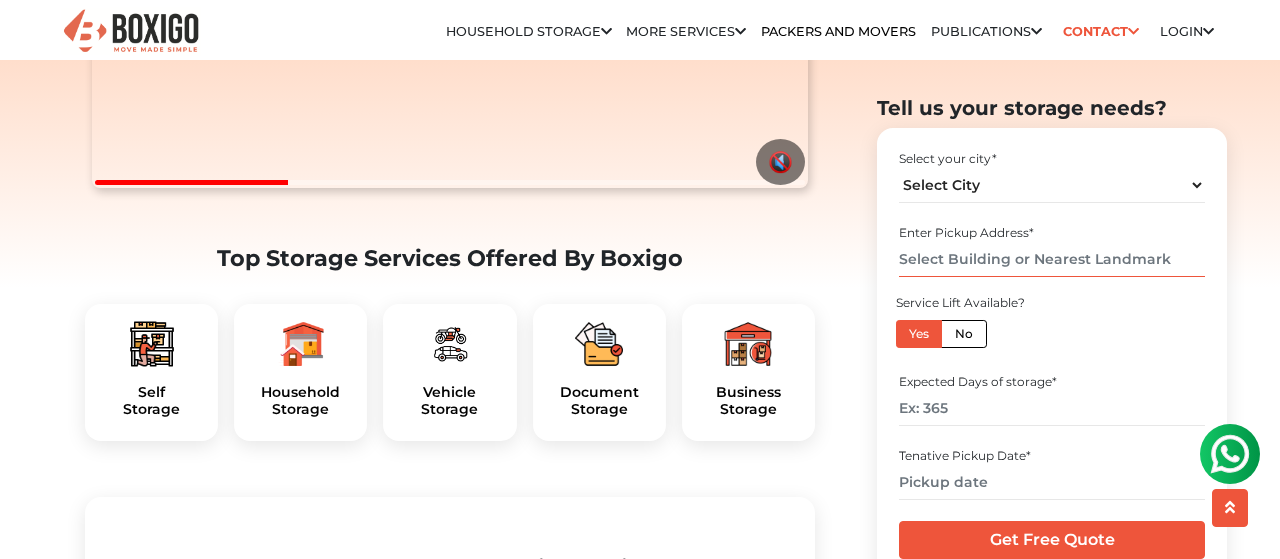 click at bounding box center (1051, 259) 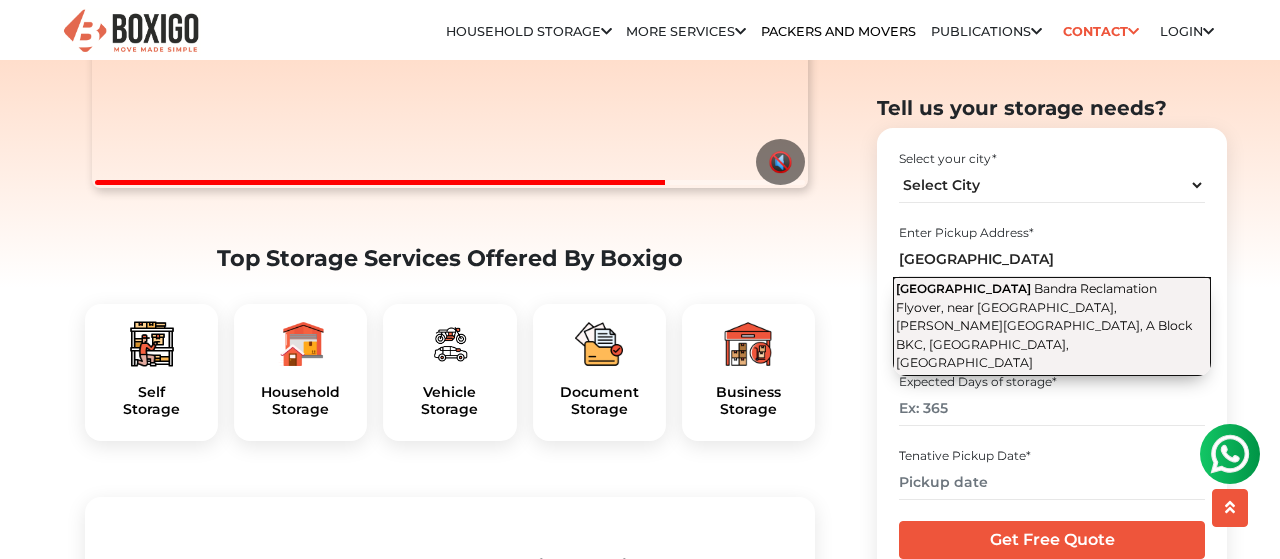 click on "Bandra Reclamation Flyover, near [GEOGRAPHIC_DATA], [PERSON_NAME][GEOGRAPHIC_DATA], A Block BKC, [GEOGRAPHIC_DATA], [GEOGRAPHIC_DATA]" at bounding box center [1044, 325] 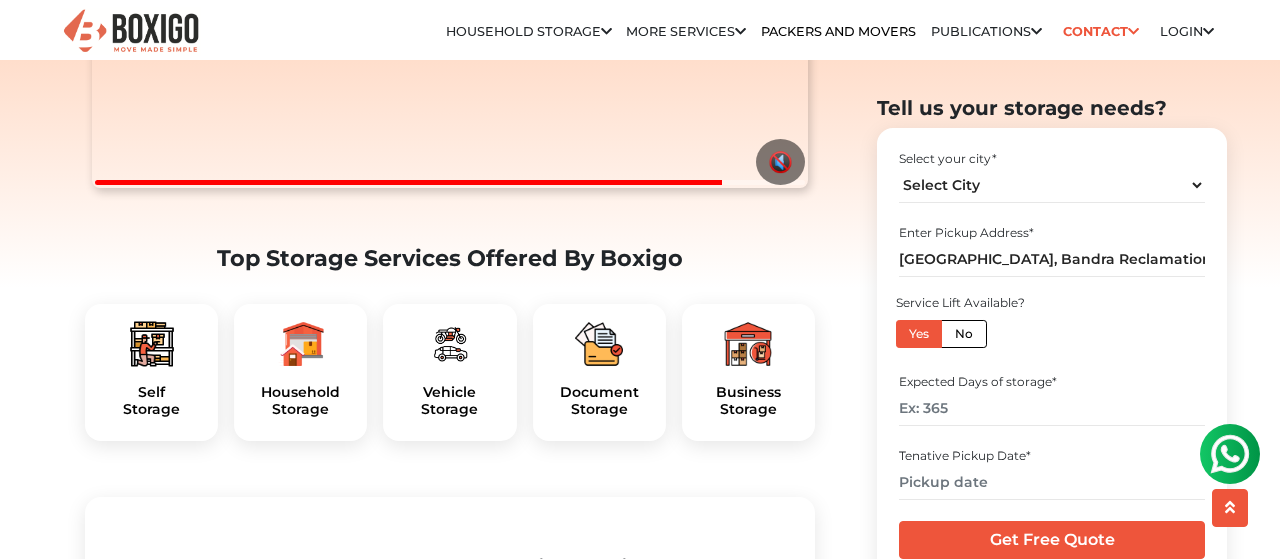 click on "Yes" at bounding box center [919, 334] 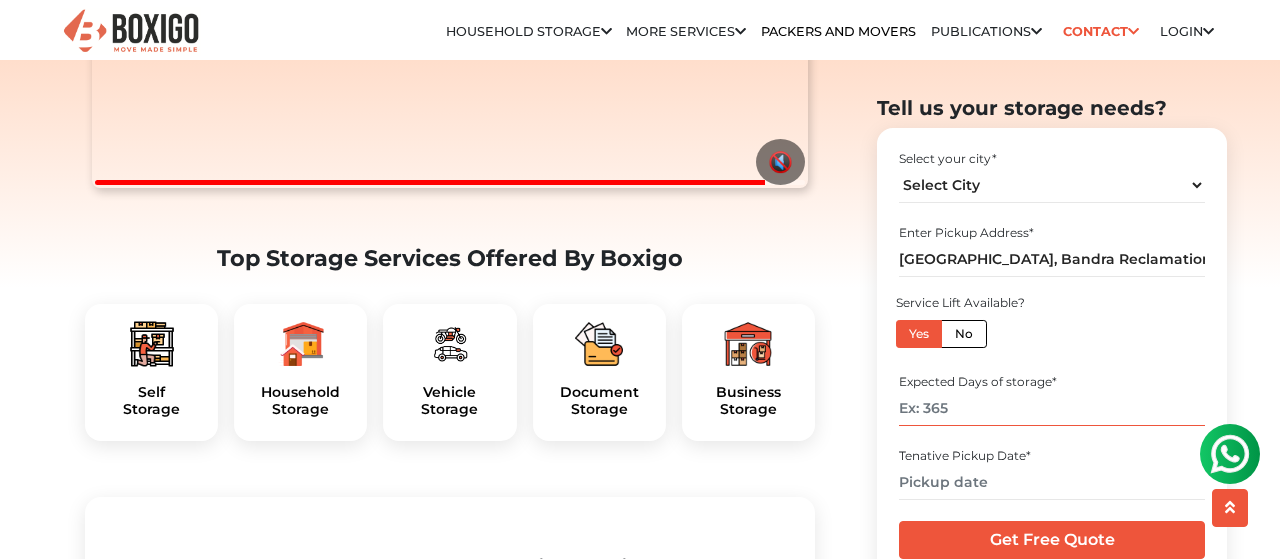 click at bounding box center (1051, 409) 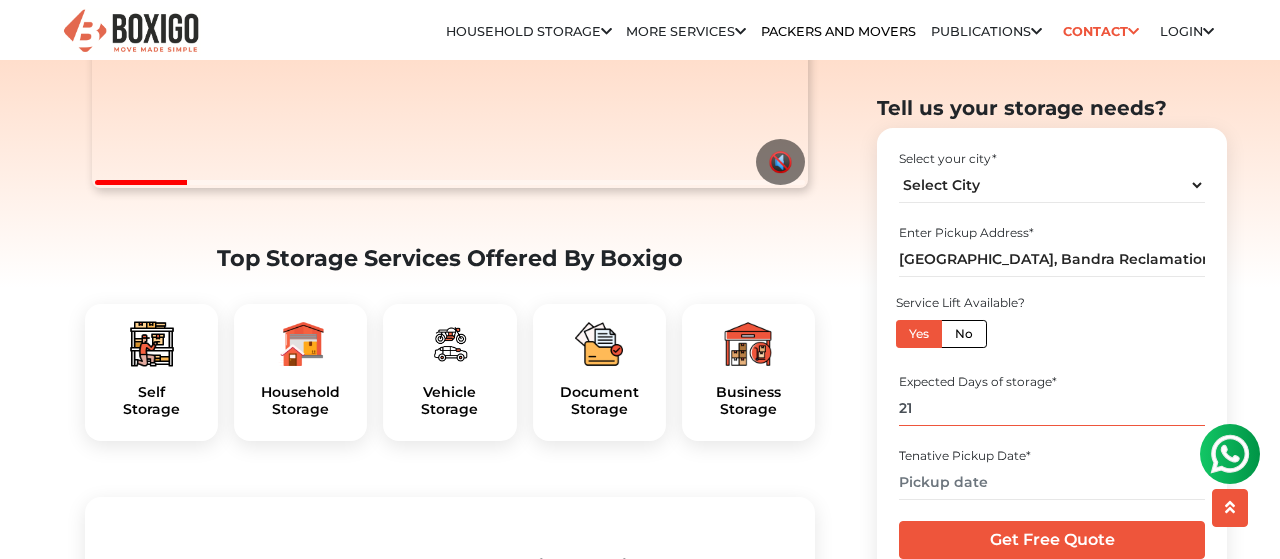 scroll, scrollTop: 670, scrollLeft: 0, axis: vertical 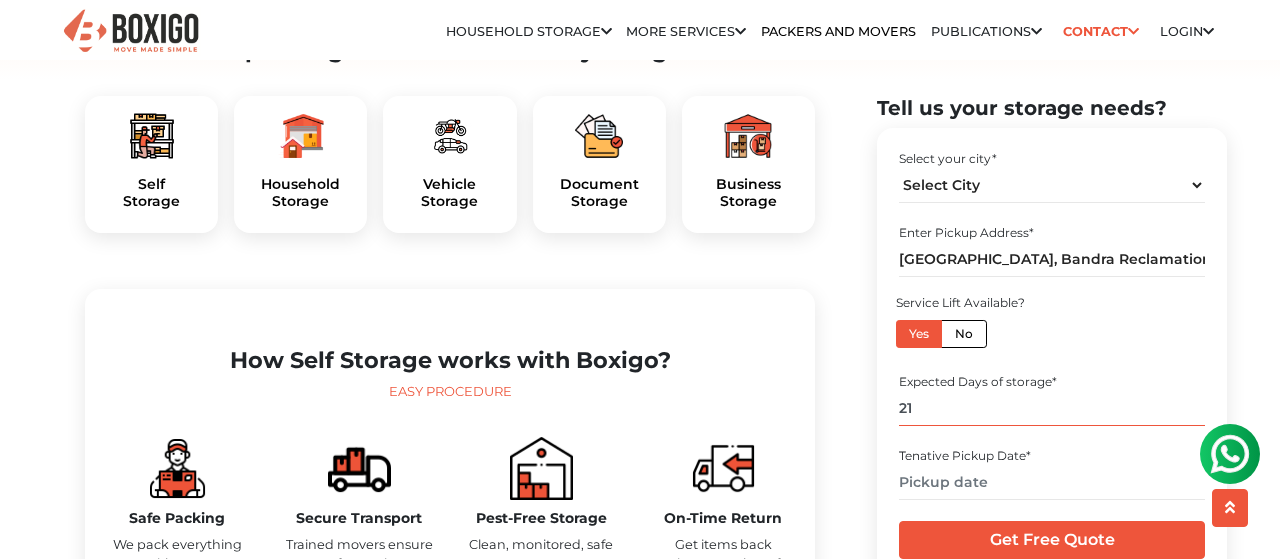 type on "21" 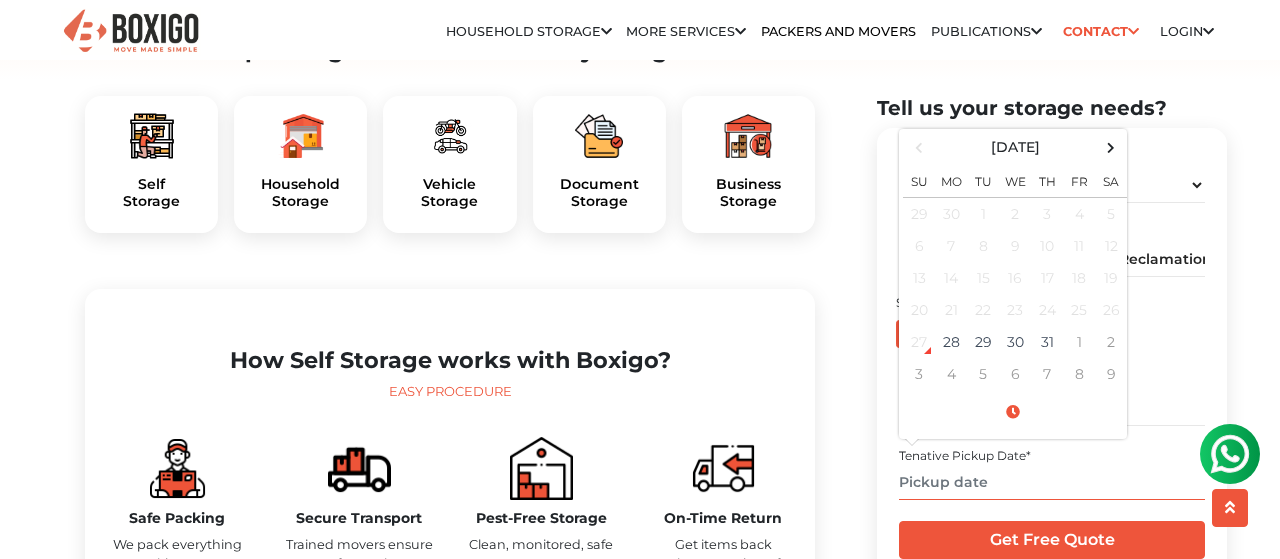 click at bounding box center (1051, 482) 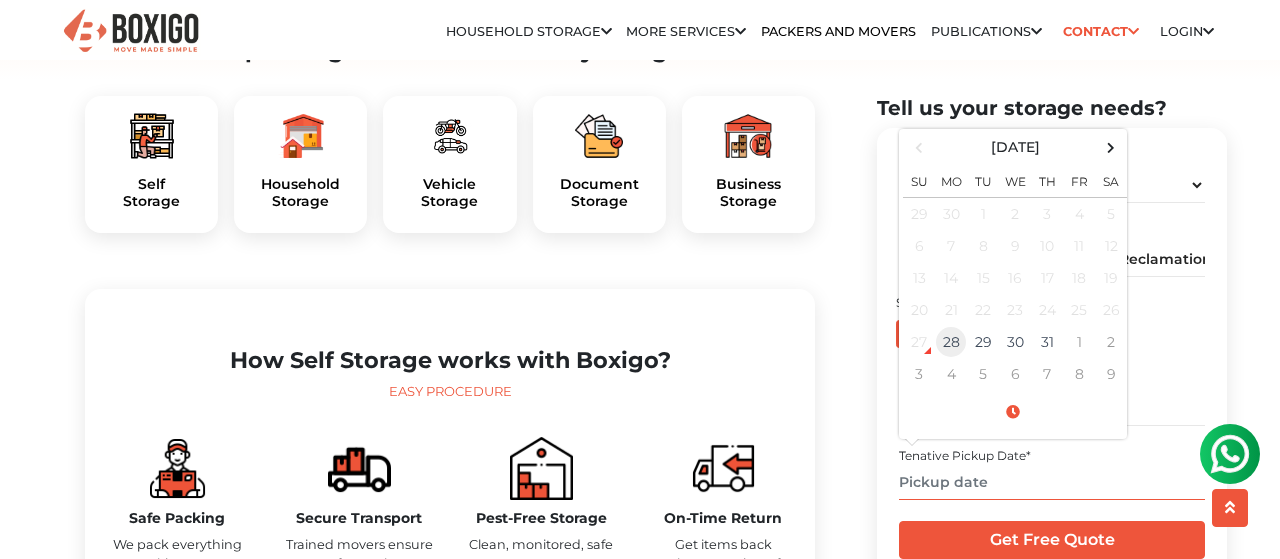 click on "28" at bounding box center [951, 342] 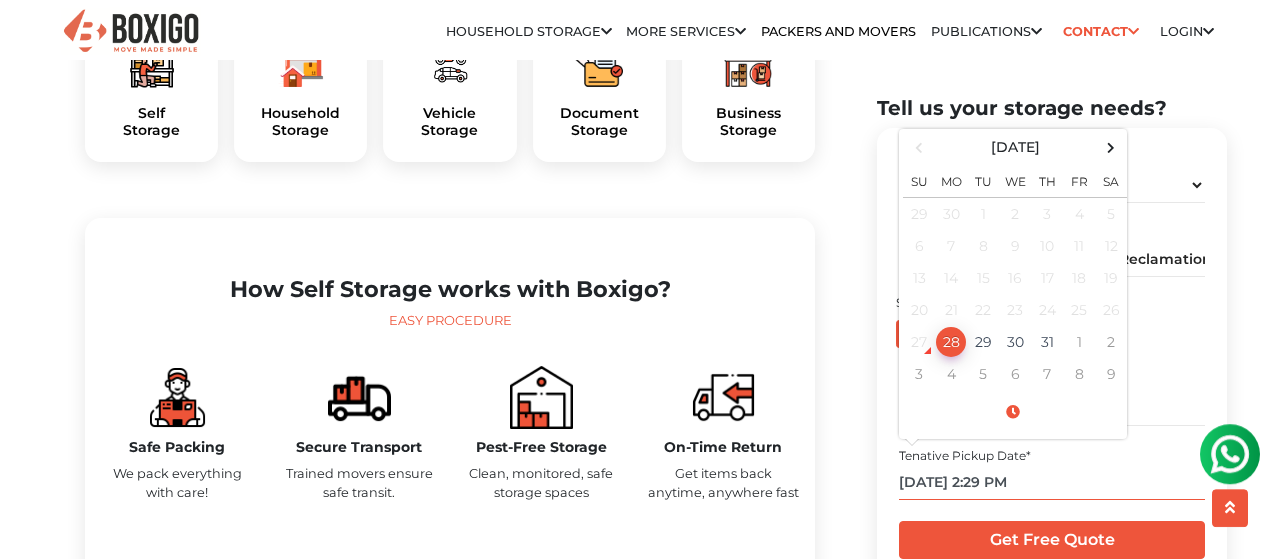 scroll, scrollTop: 774, scrollLeft: 0, axis: vertical 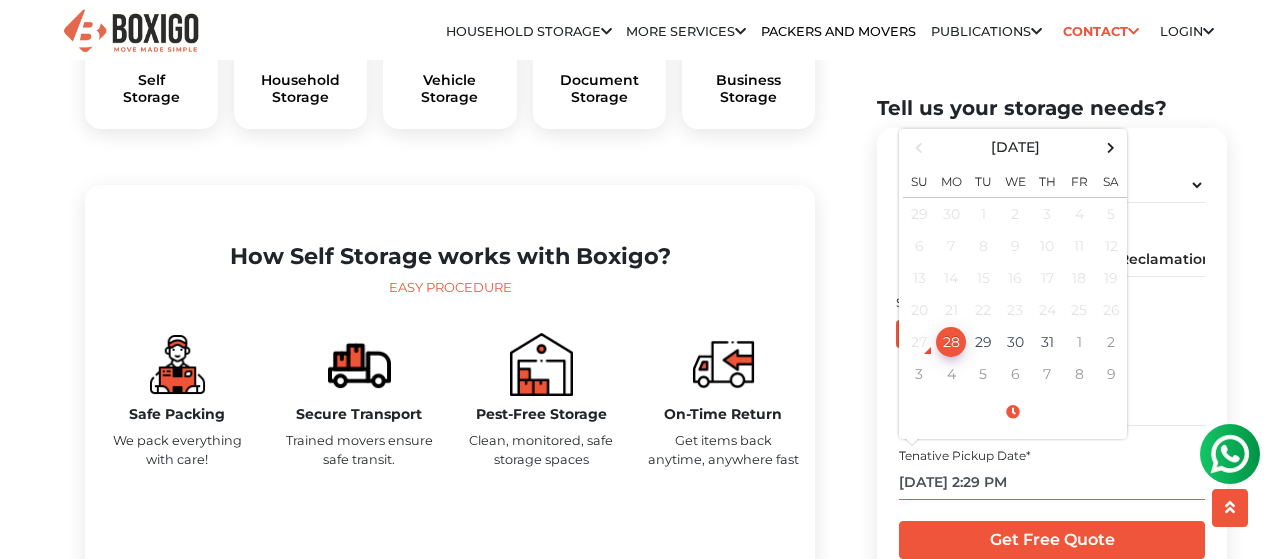 click on "[DATE] 2:29 PM" at bounding box center [1051, 482] 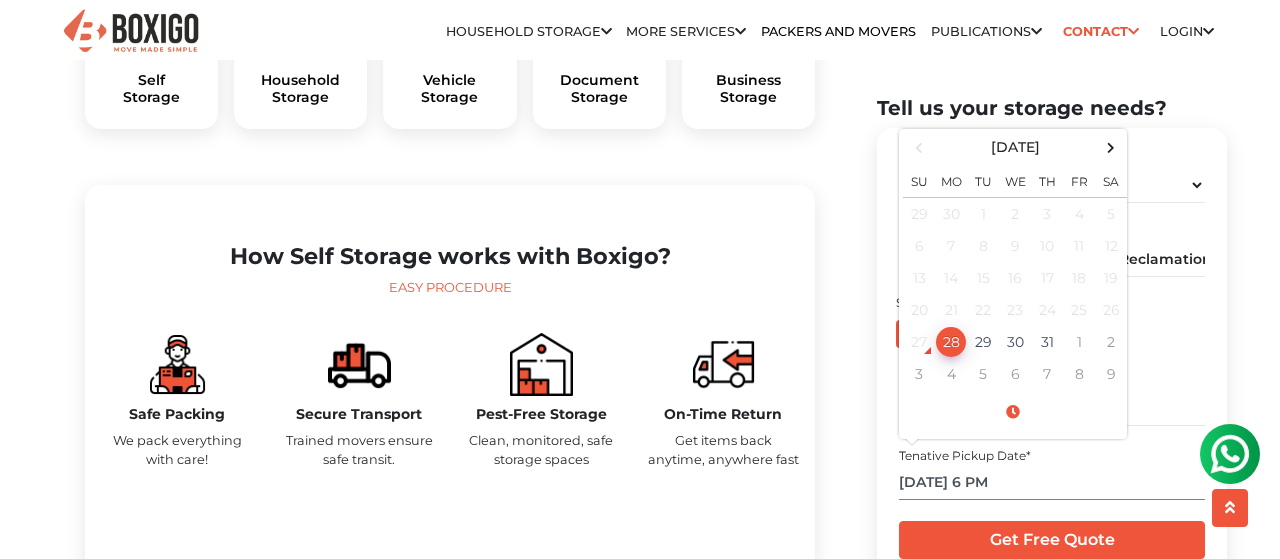 scroll, scrollTop: 670, scrollLeft: 0, axis: vertical 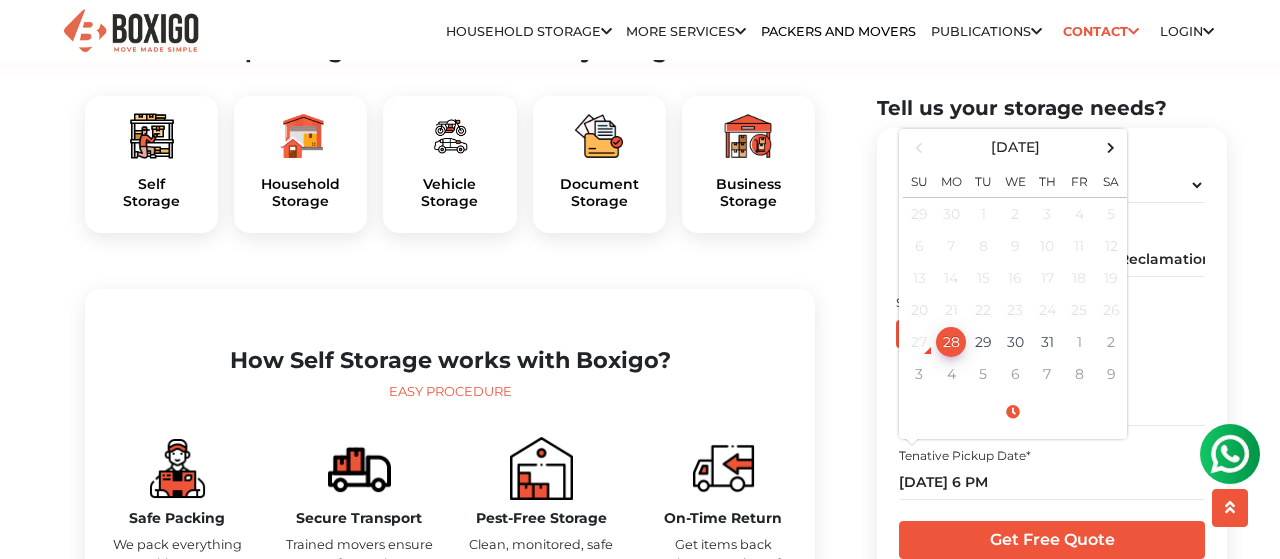 type on "[DATE] 6:00 PM" 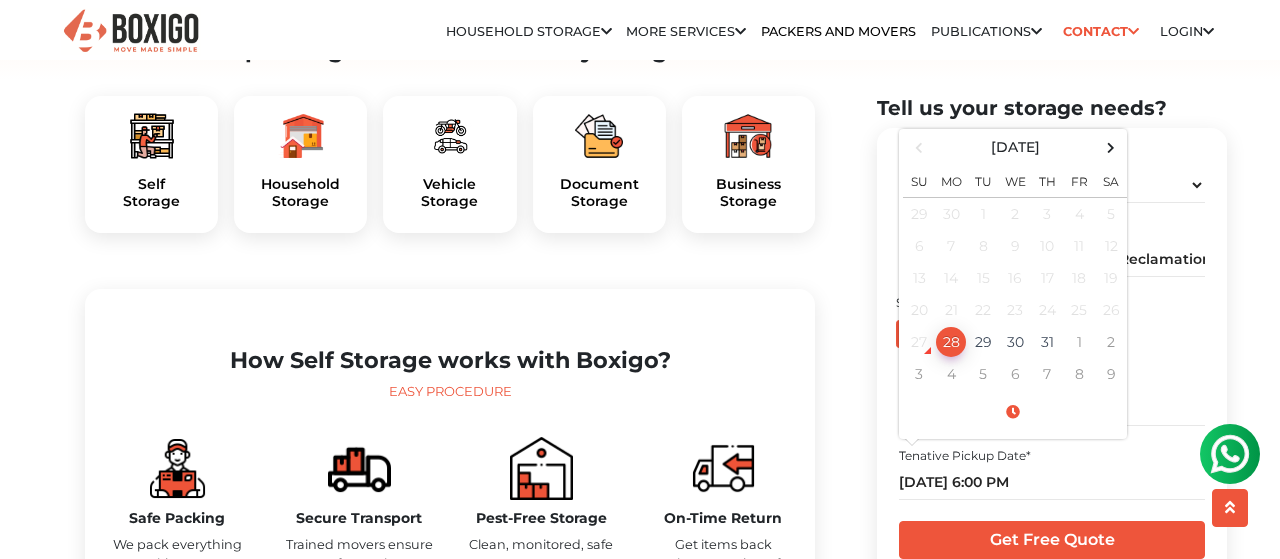 click on "Floor No   *" at bounding box center (1139, 329) 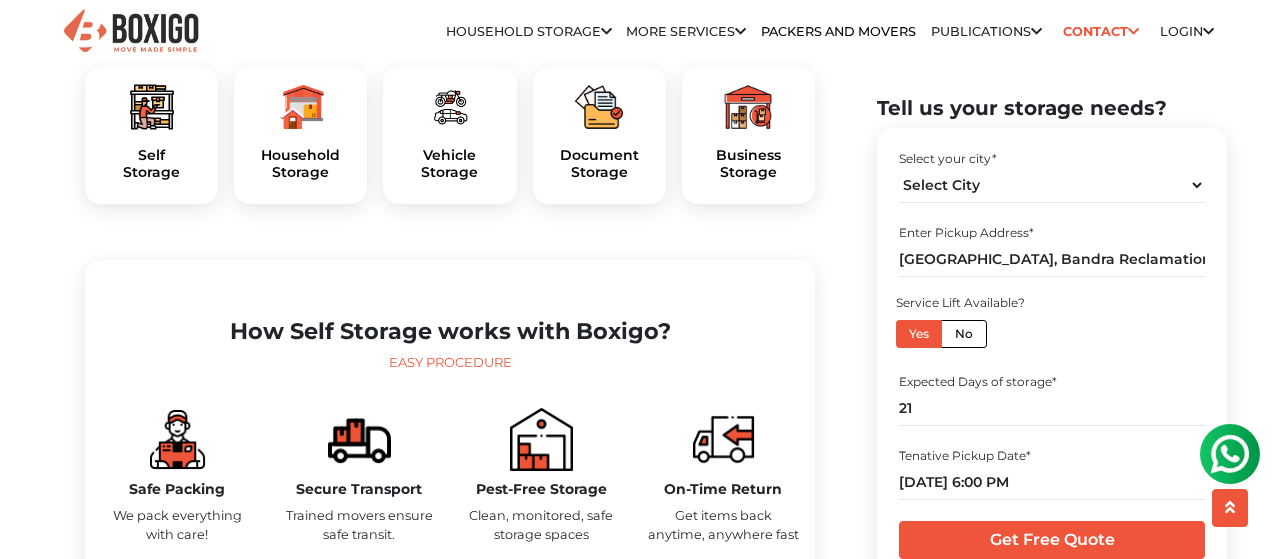 scroll, scrollTop: 774, scrollLeft: 0, axis: vertical 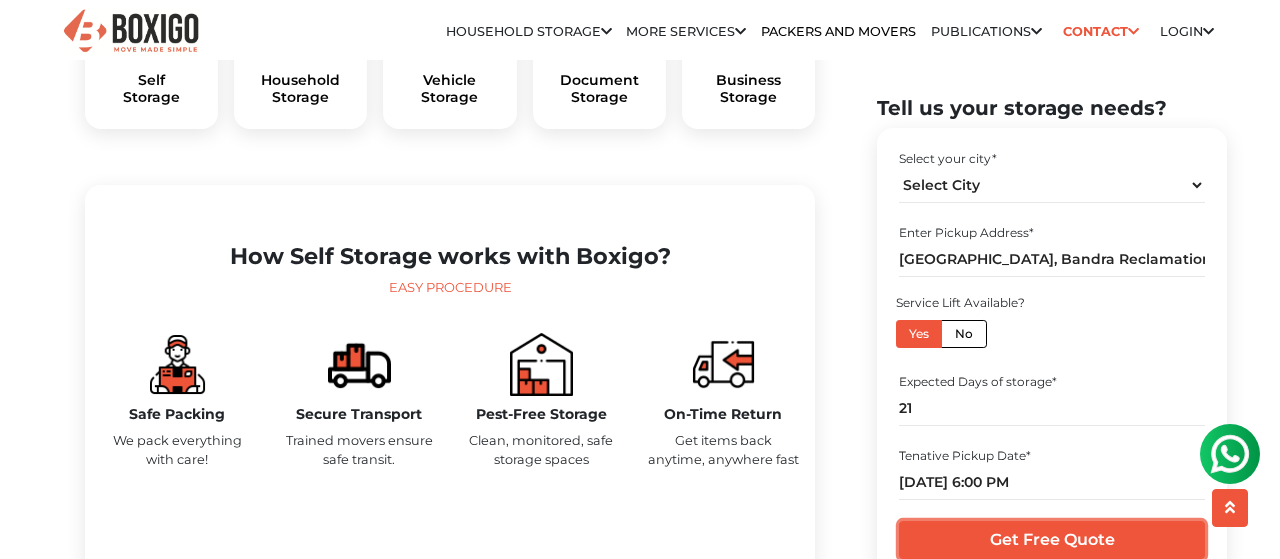 click on "Get Free Quote" at bounding box center [1051, 540] 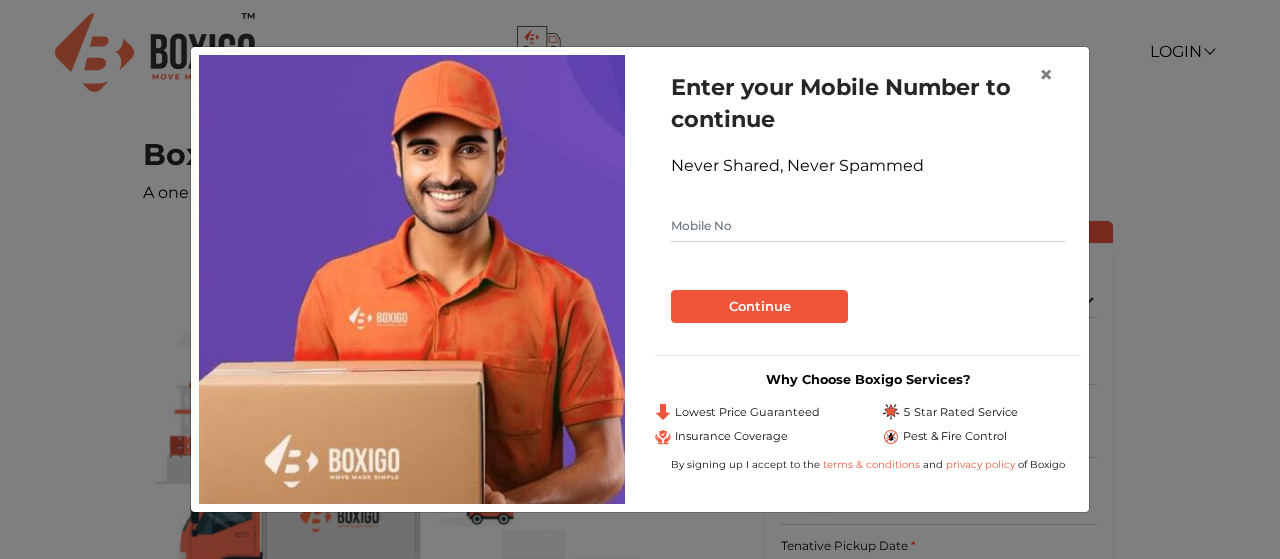 scroll, scrollTop: 0, scrollLeft: 0, axis: both 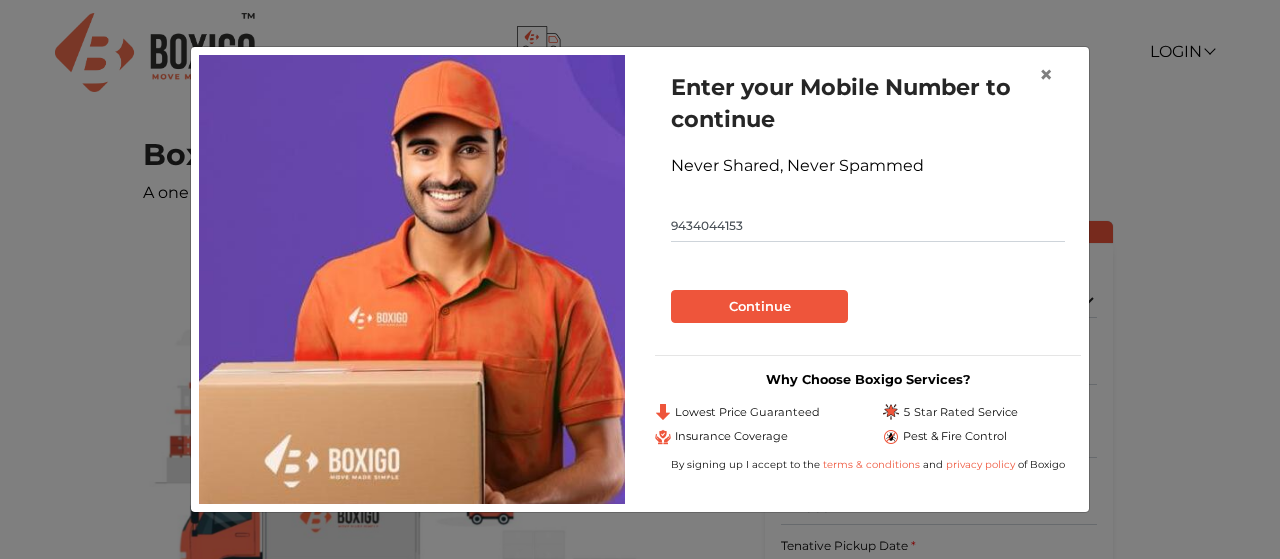 type on "9434044153" 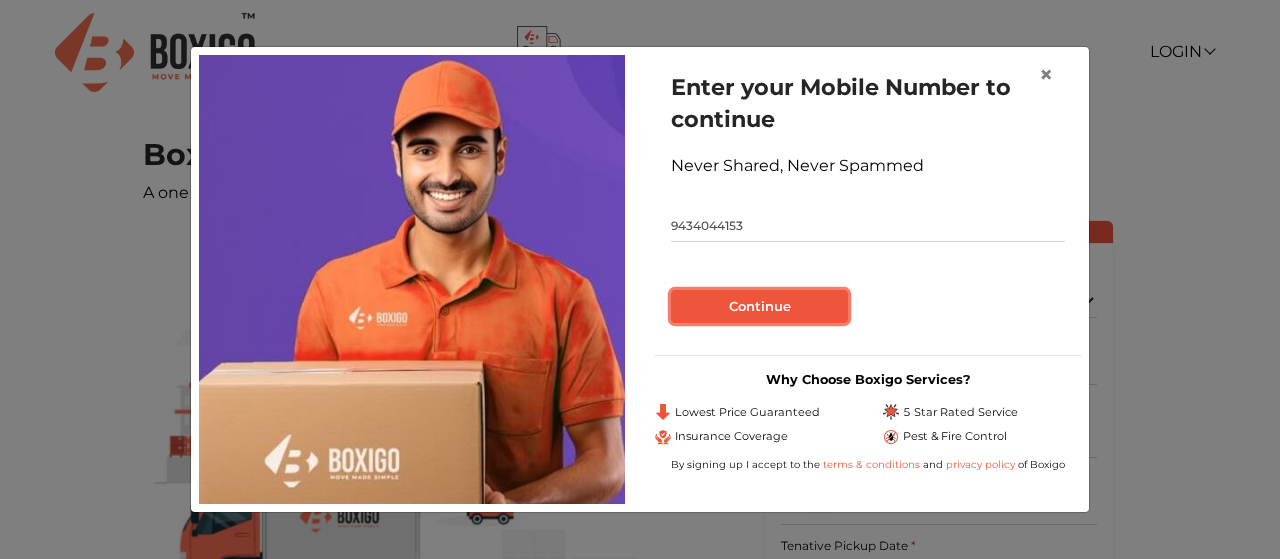 click on "Continue" at bounding box center (759, 307) 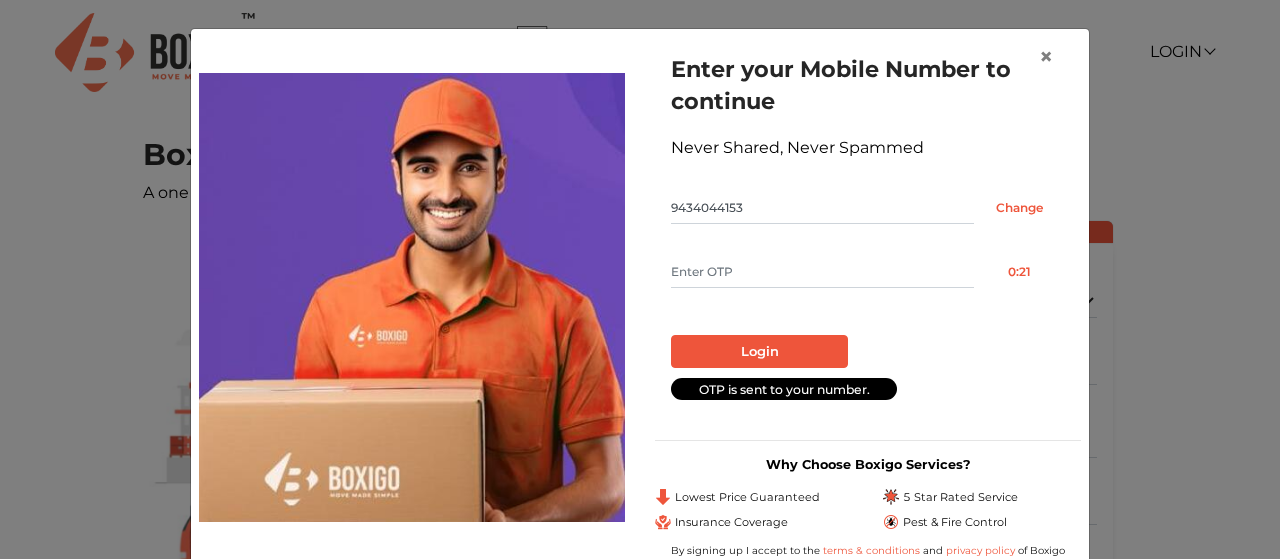 click at bounding box center [822, 272] 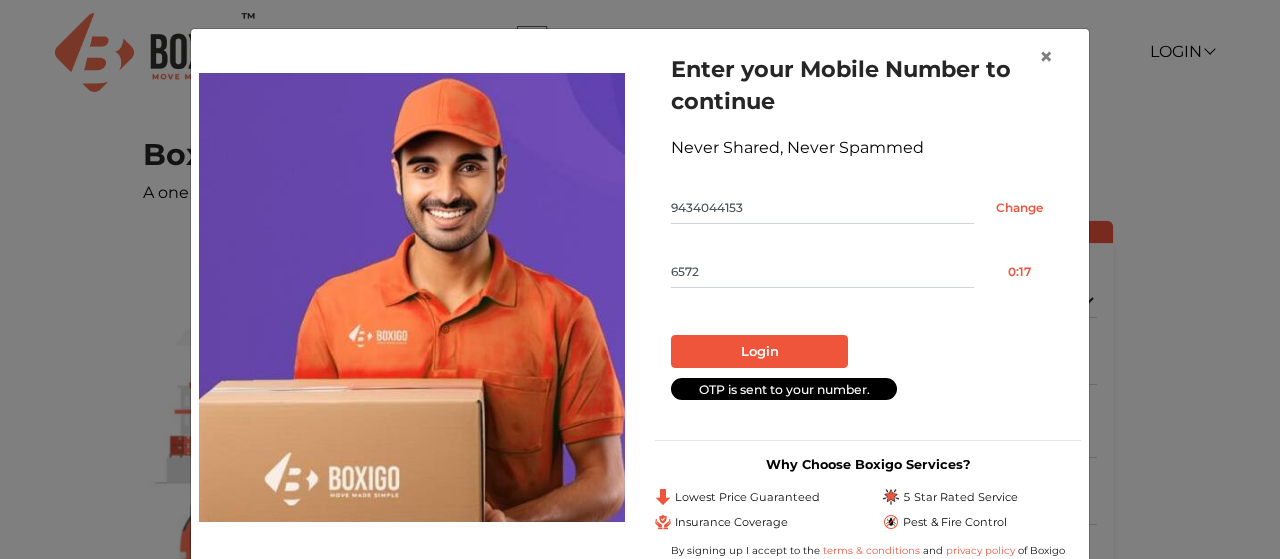 type on "6572" 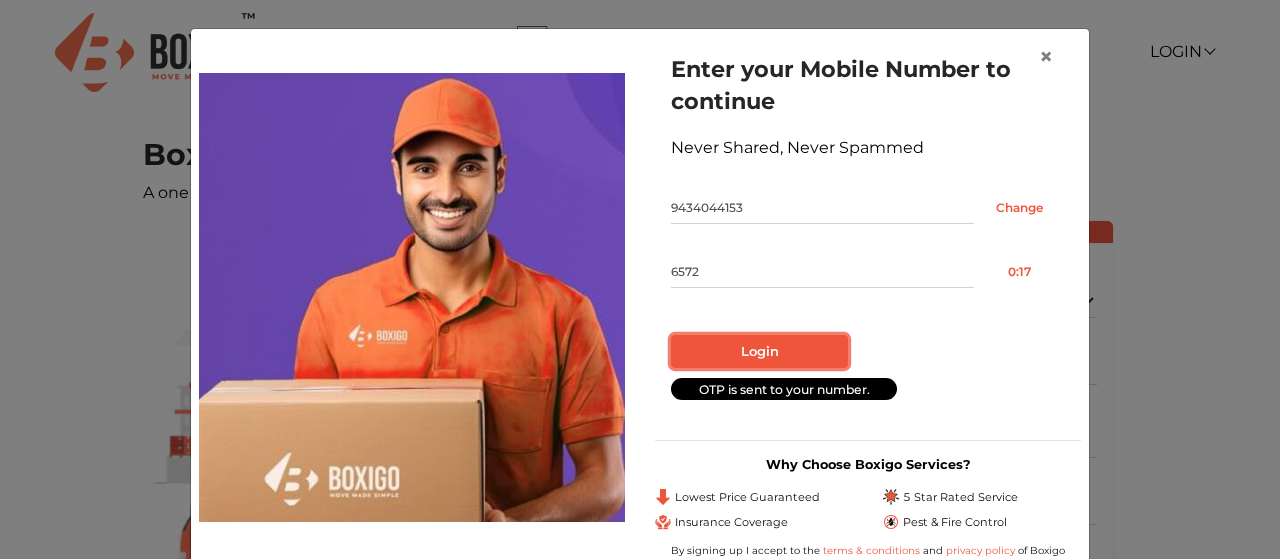 click on "Login" at bounding box center (759, 352) 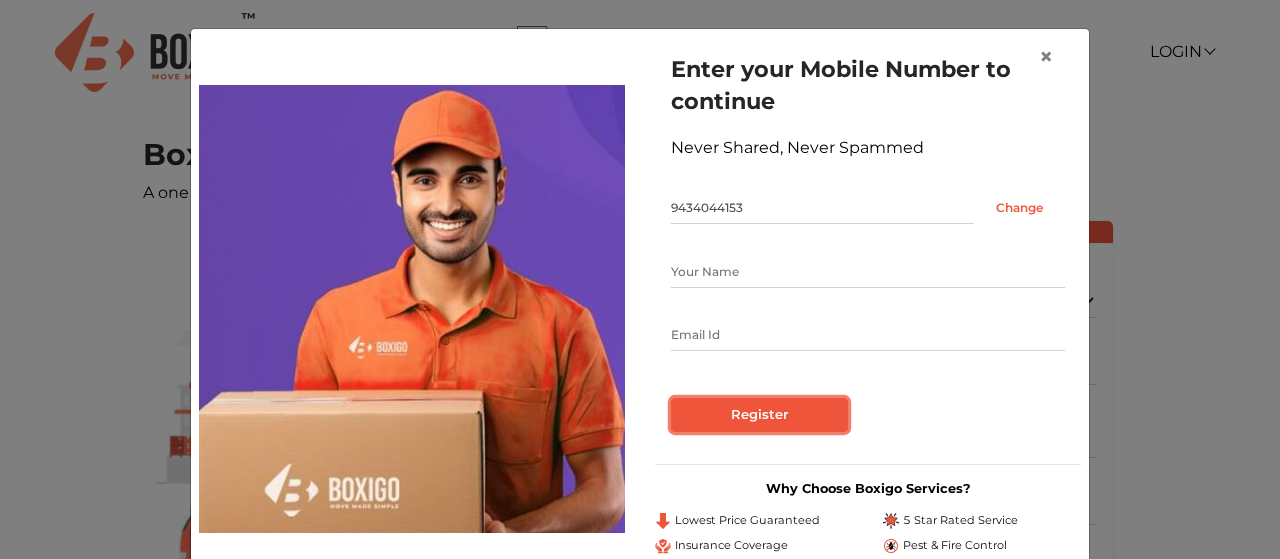 click on "Register" at bounding box center [759, 415] 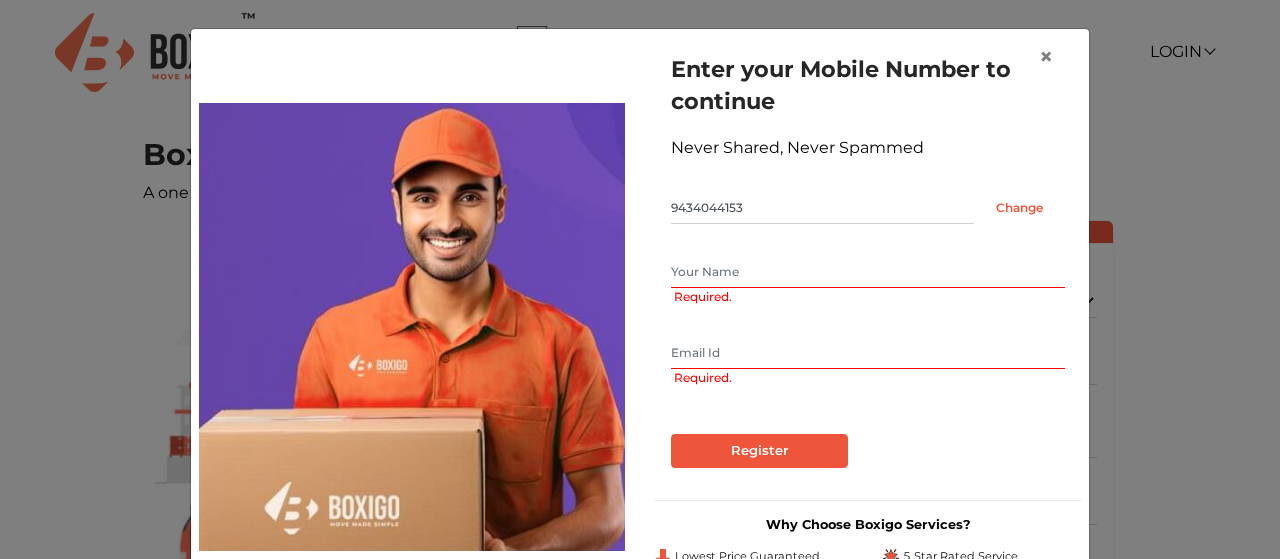 click at bounding box center (868, 272) 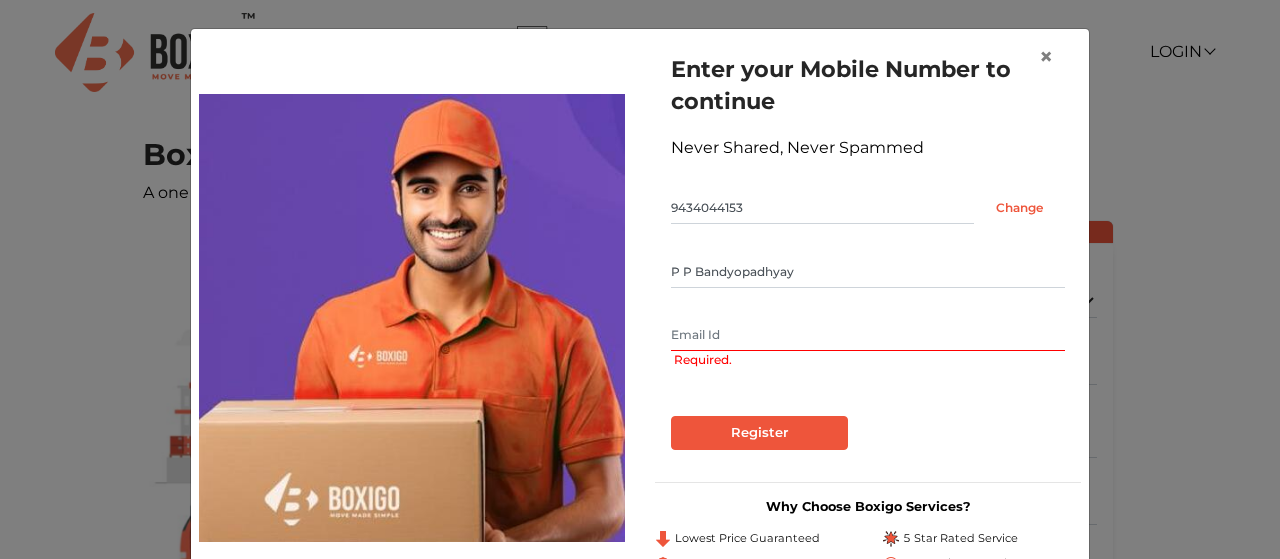 type on "P P Bandyopadhyay" 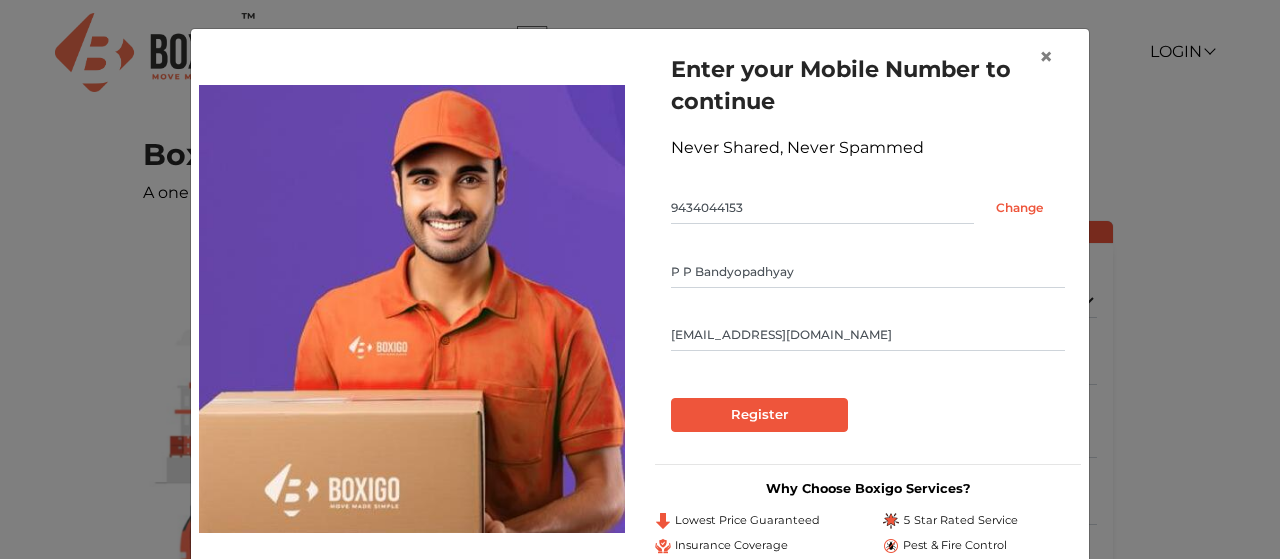 type on "parthabandyopadhyay@gmail.com" 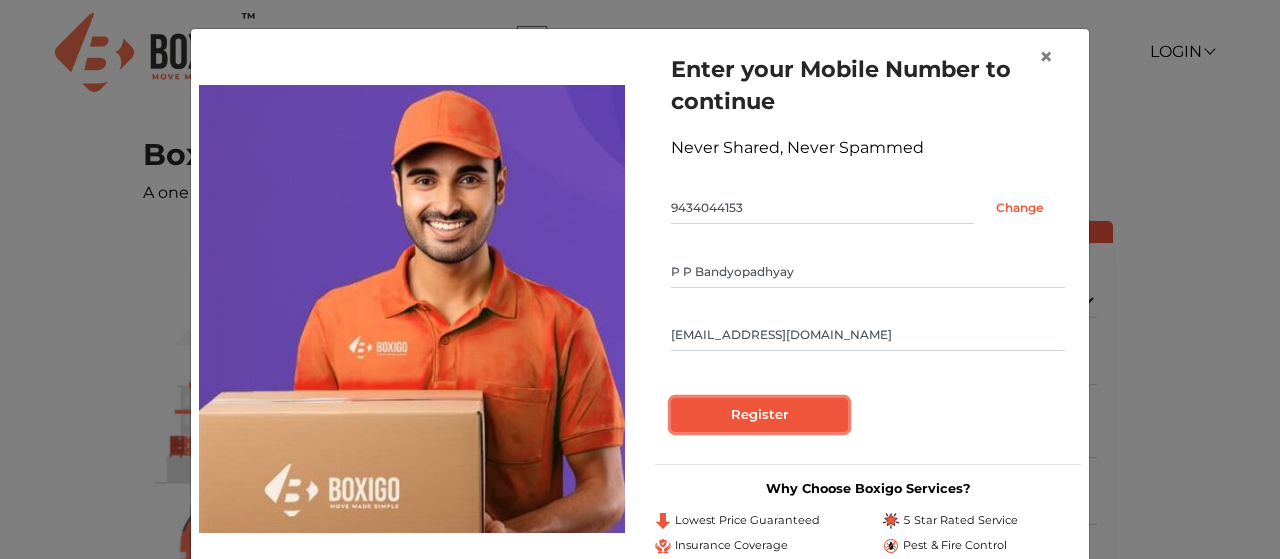 click on "Register" at bounding box center (759, 415) 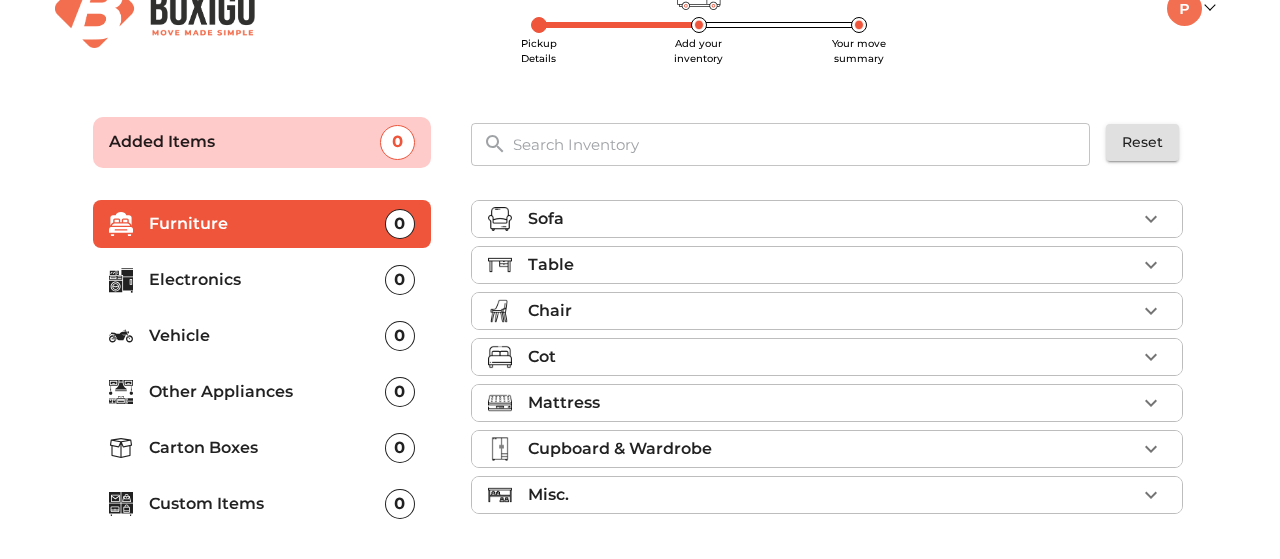 scroll, scrollTop: 104, scrollLeft: 0, axis: vertical 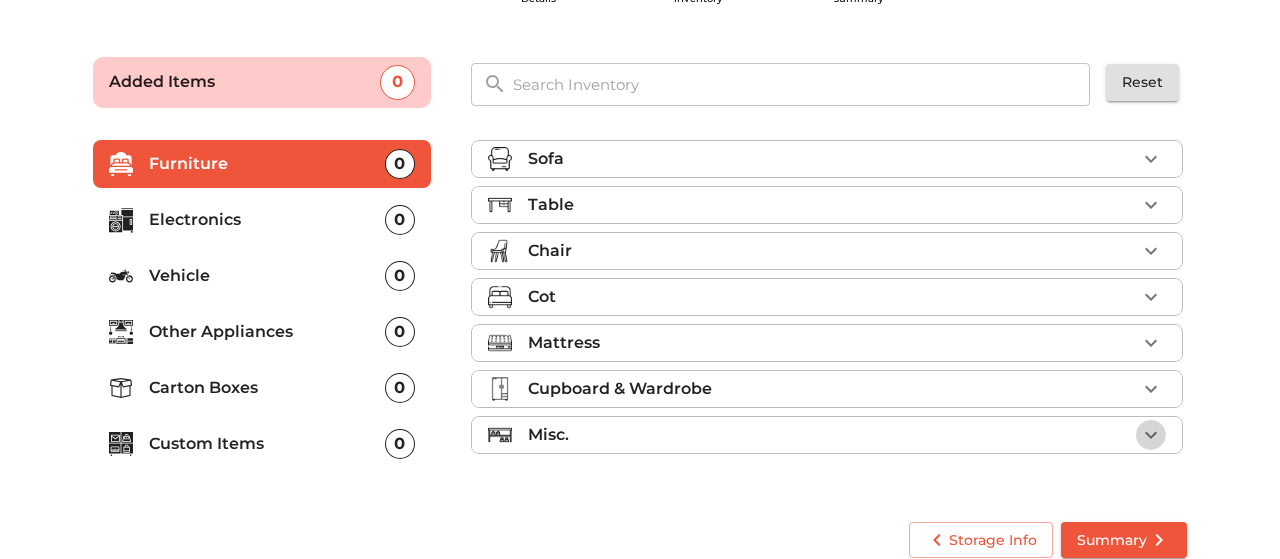 click 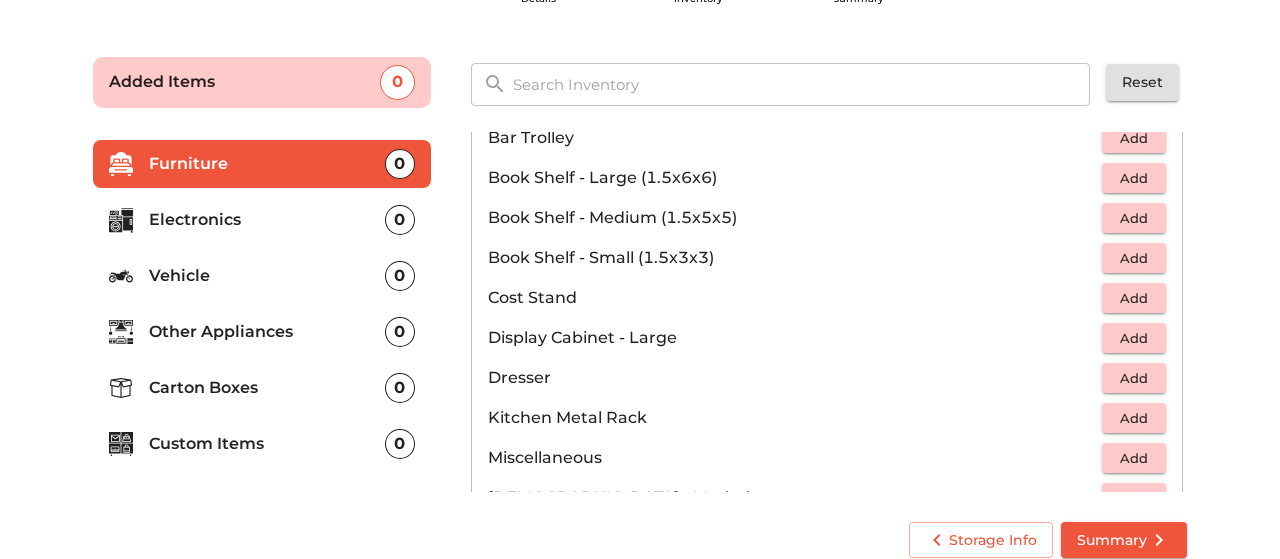 scroll, scrollTop: 580, scrollLeft: 0, axis: vertical 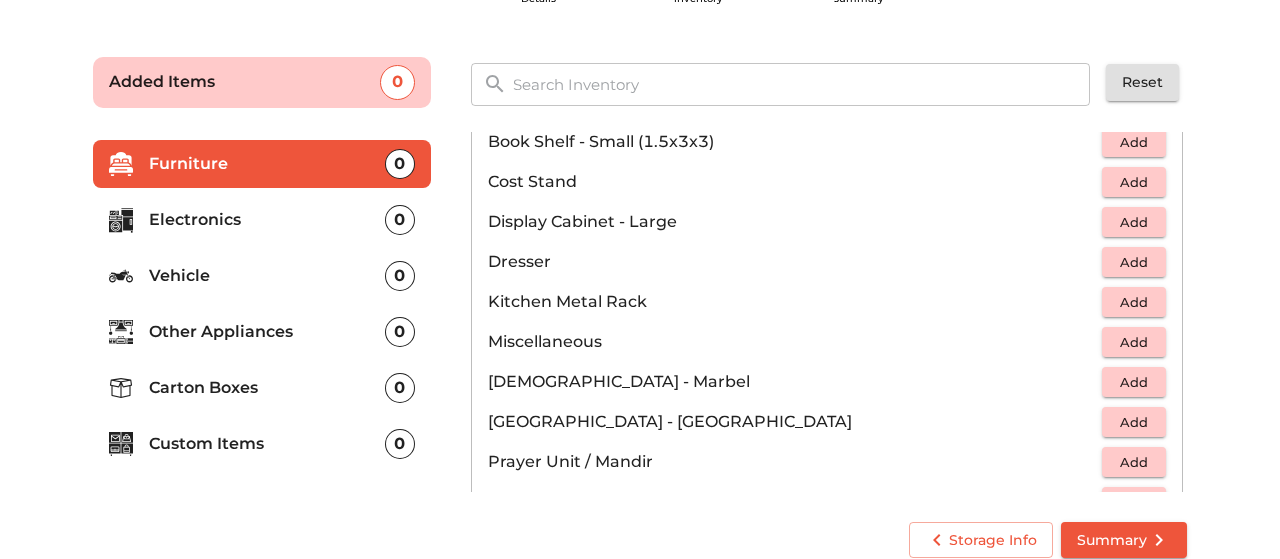 click on "Miscellaneous" at bounding box center [795, 342] 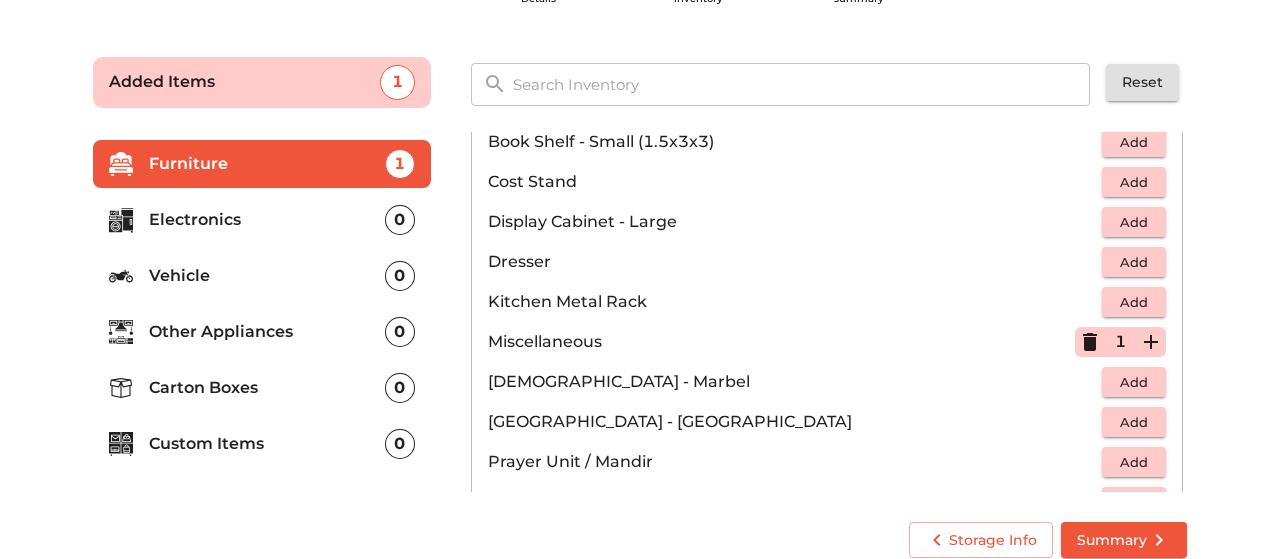 scroll, scrollTop: 123, scrollLeft: 0, axis: vertical 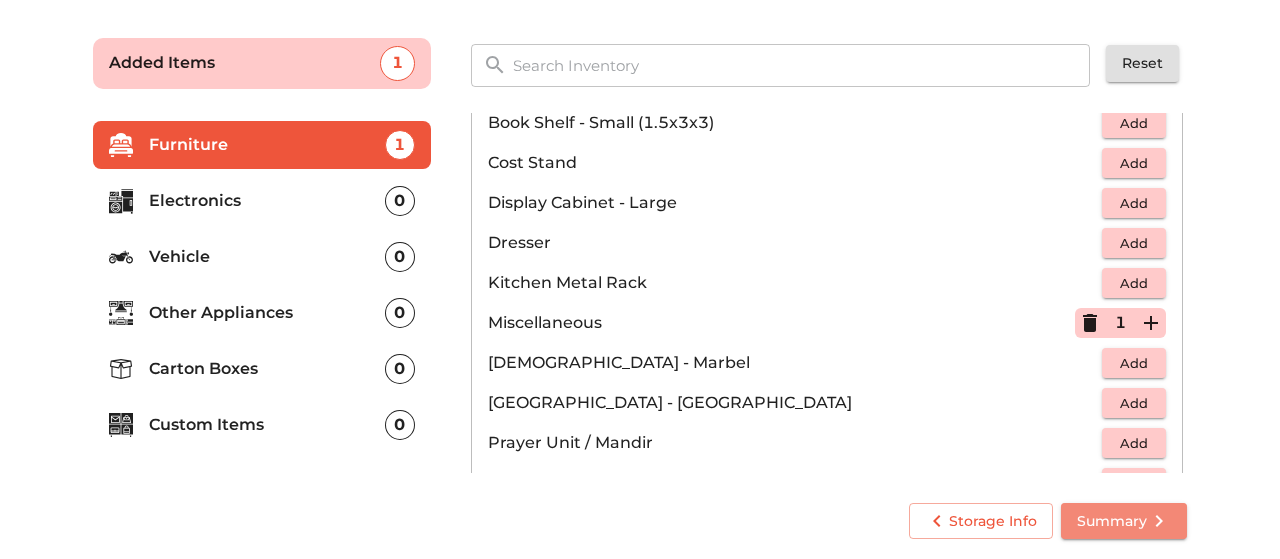 click on "Summary" at bounding box center [1124, 521] 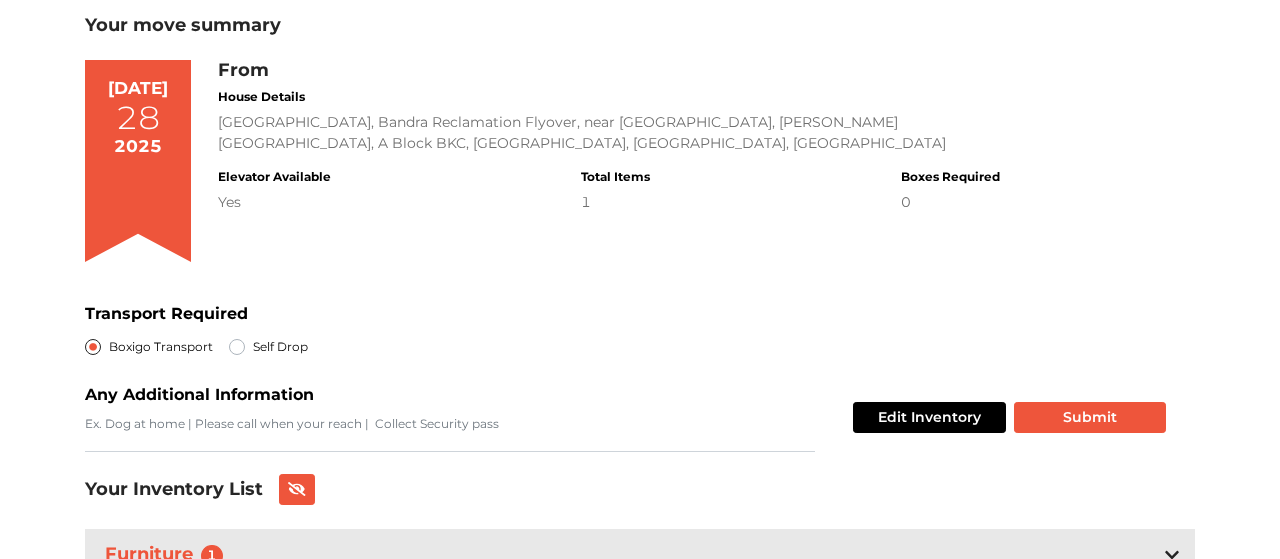 click on "0" at bounding box center [950, 202] 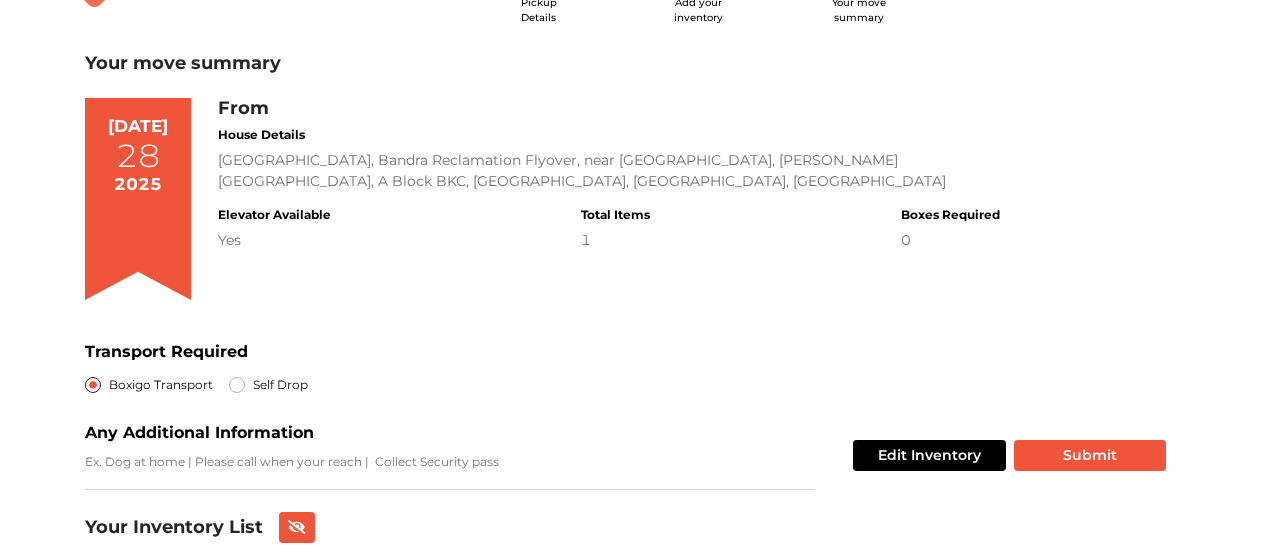 scroll, scrollTop: 208, scrollLeft: 0, axis: vertical 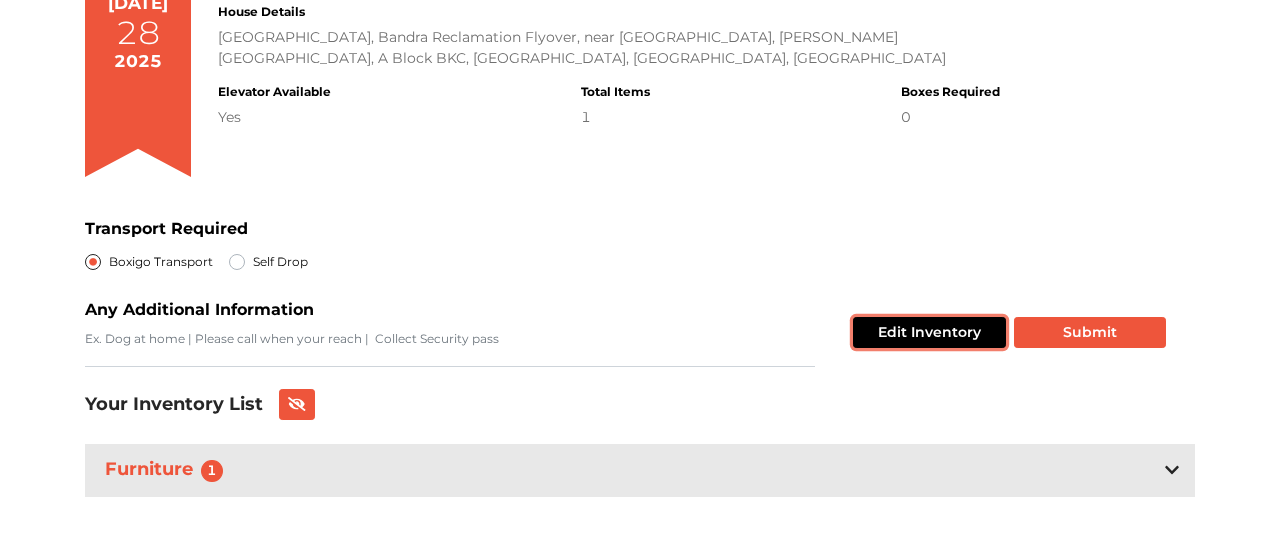 click on "Edit Inventory" at bounding box center (929, 332) 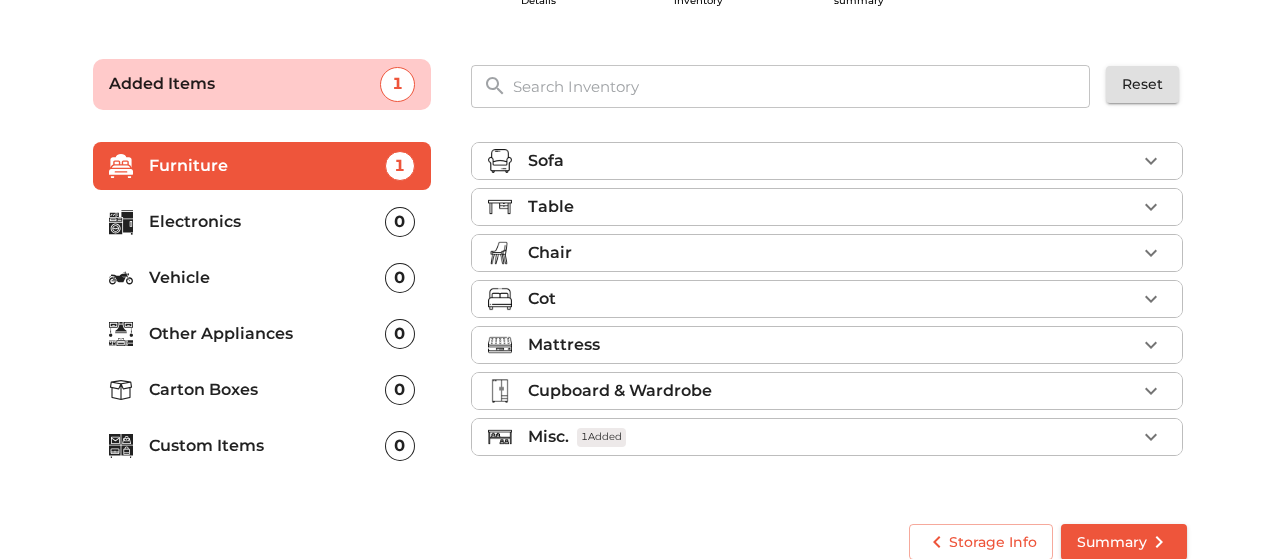 scroll, scrollTop: 104, scrollLeft: 0, axis: vertical 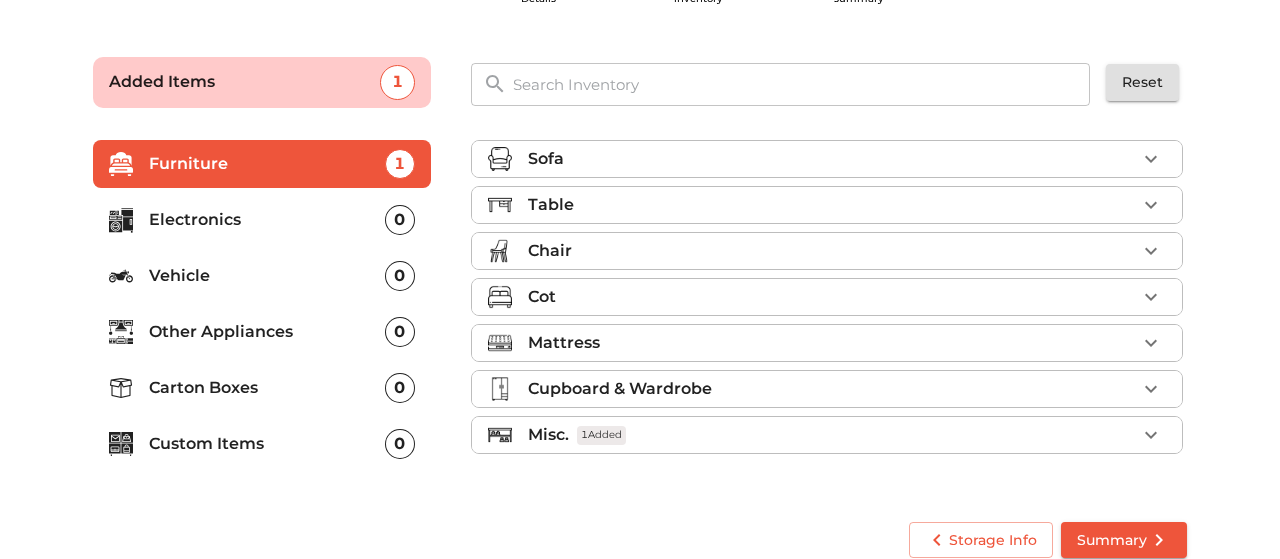 click on "0" at bounding box center [400, 388] 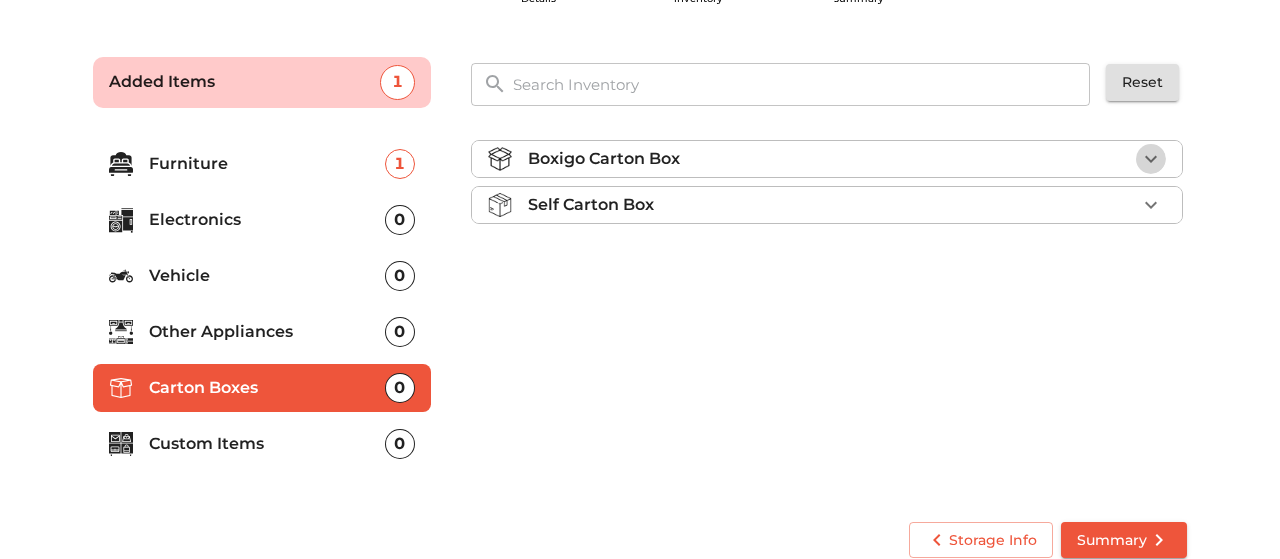 click 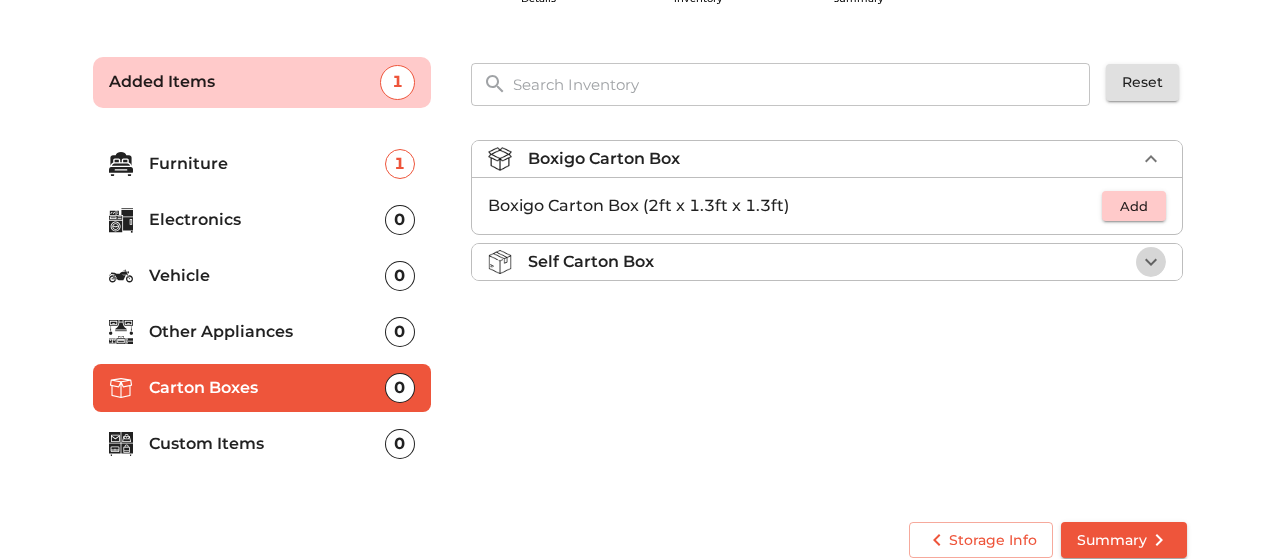 click 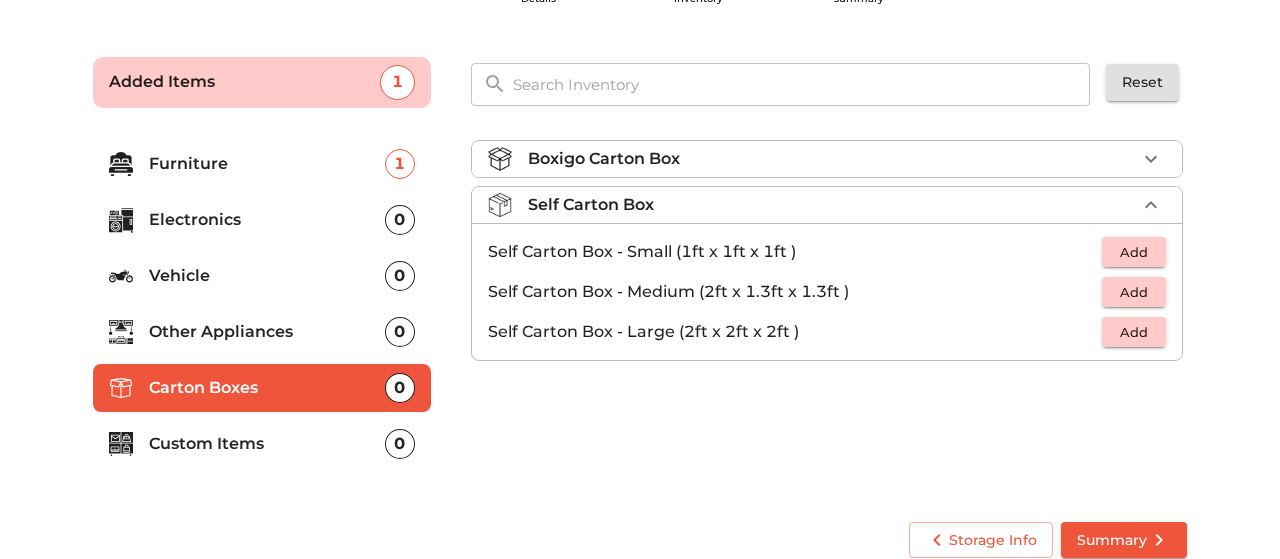 click 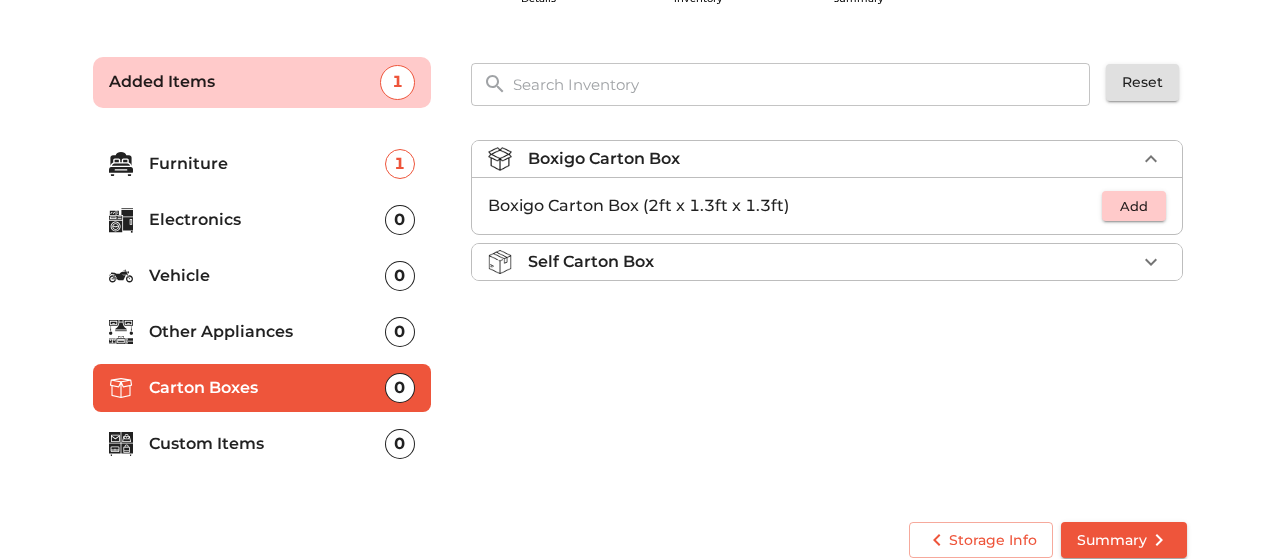 click on "Boxigo Carton Box (2ft x 1.3ft x 1.3ft)" at bounding box center (795, 206) 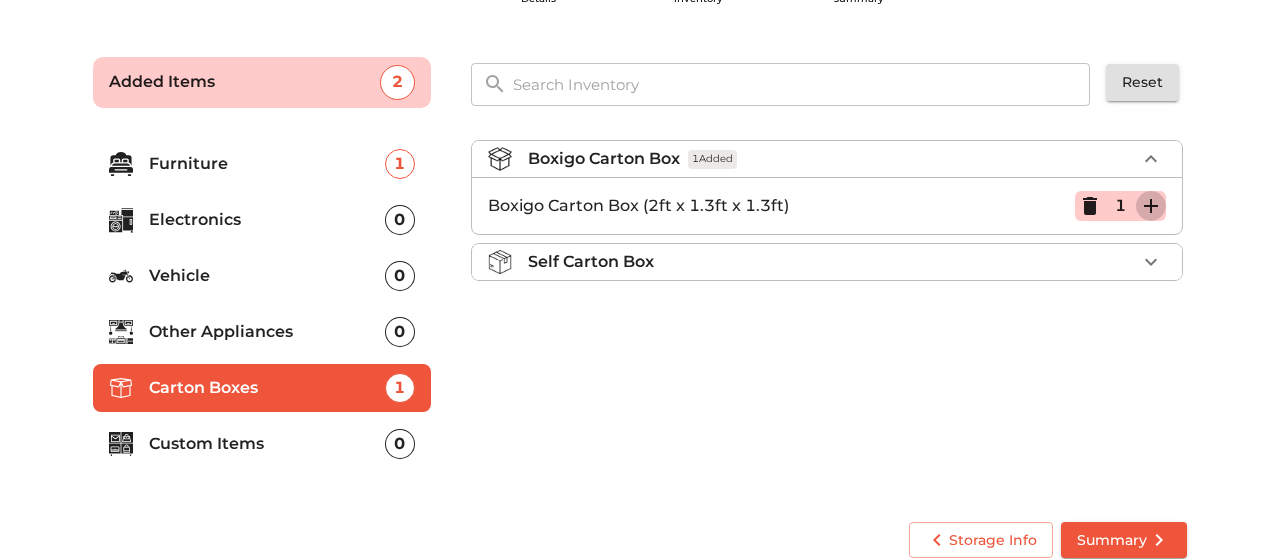 click 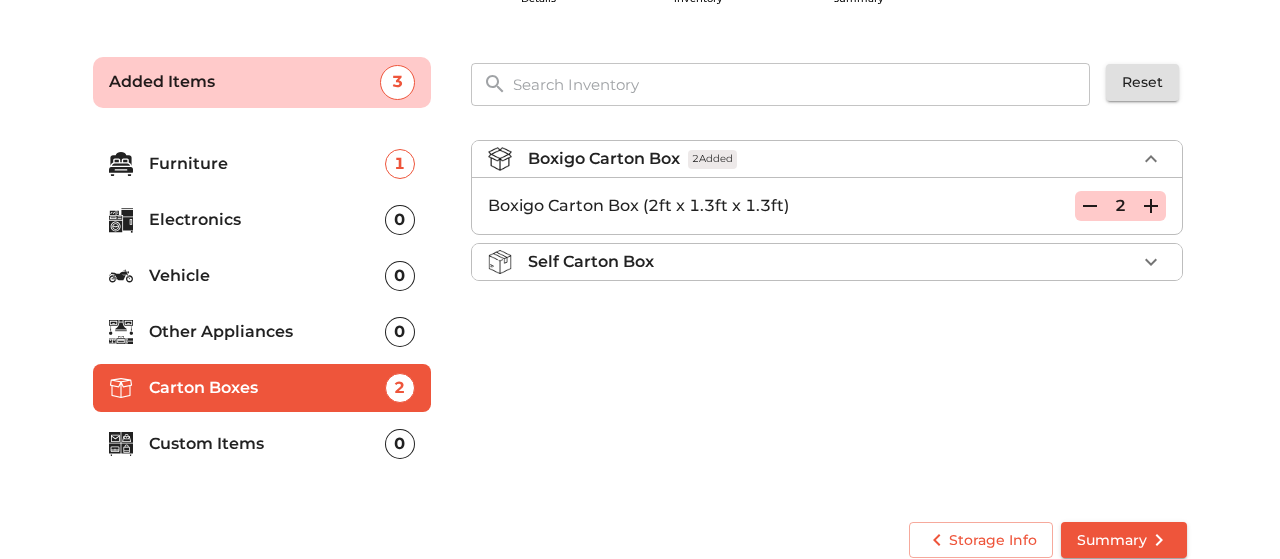 click 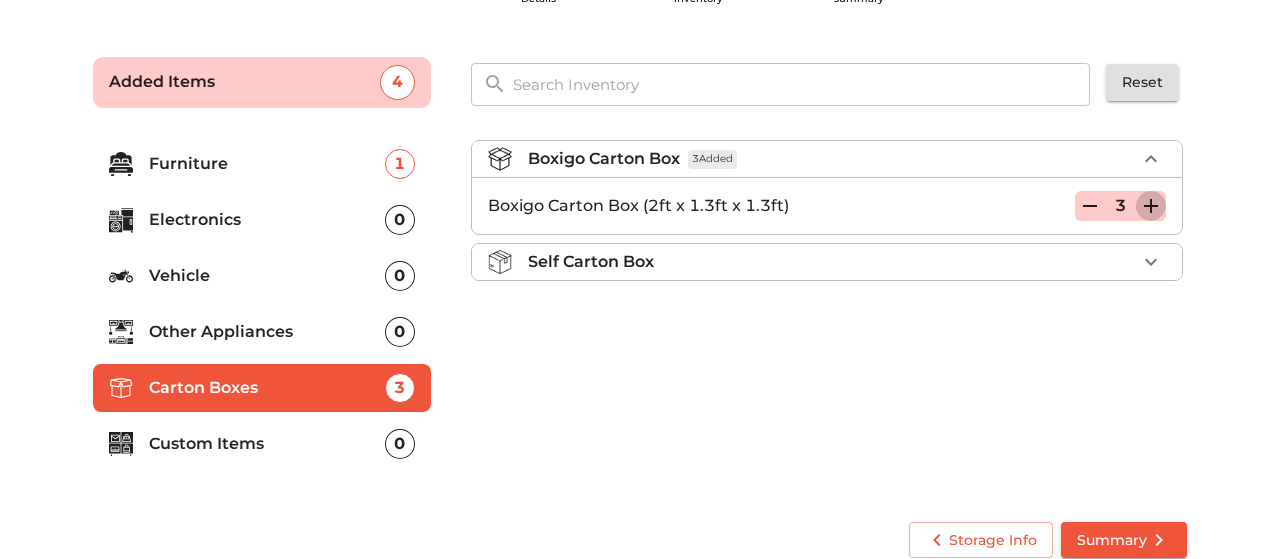 click 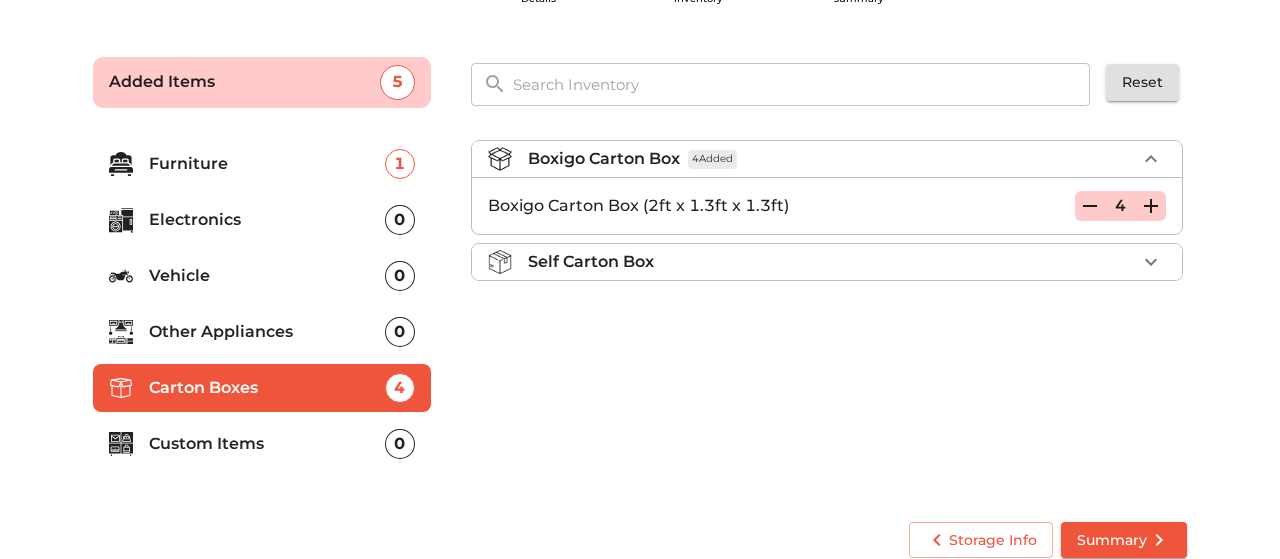 click on "Summary" at bounding box center [1124, 540] 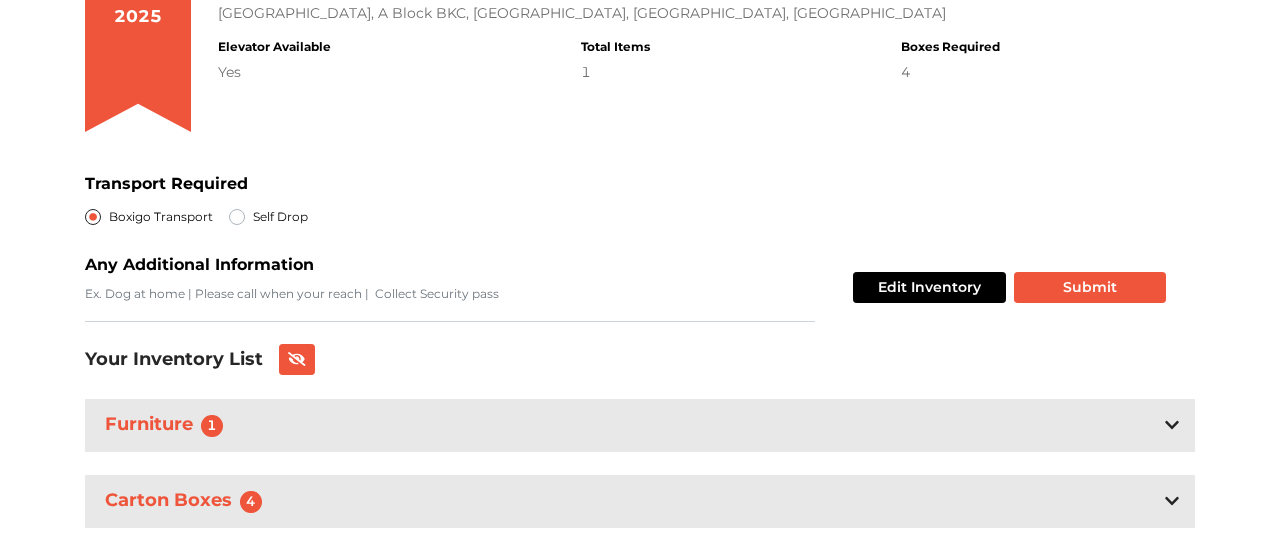 scroll, scrollTop: 292, scrollLeft: 0, axis: vertical 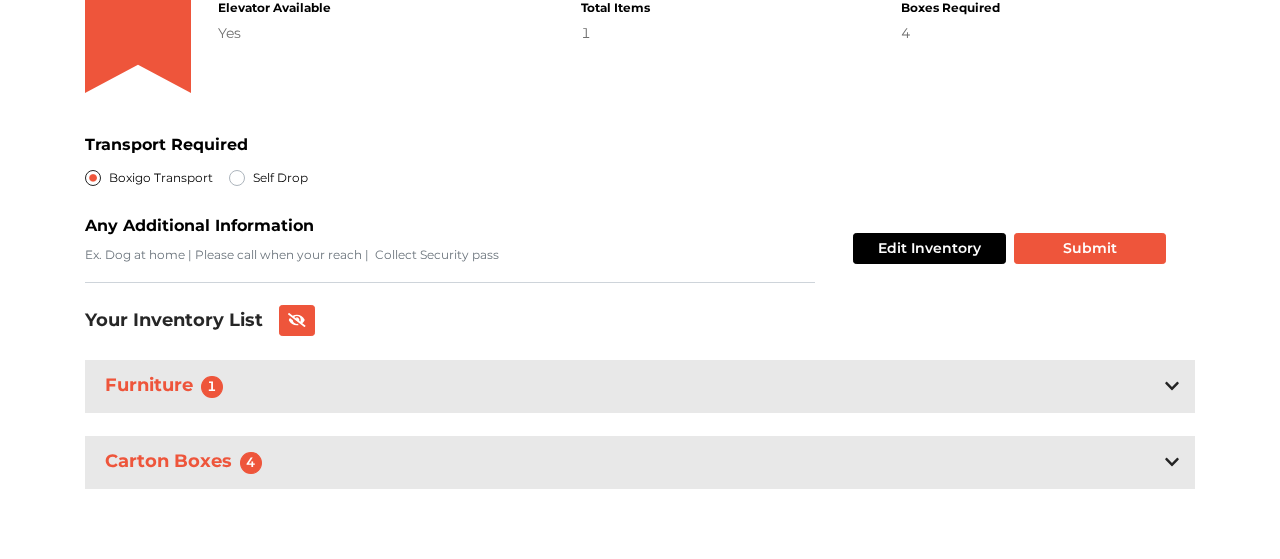 click 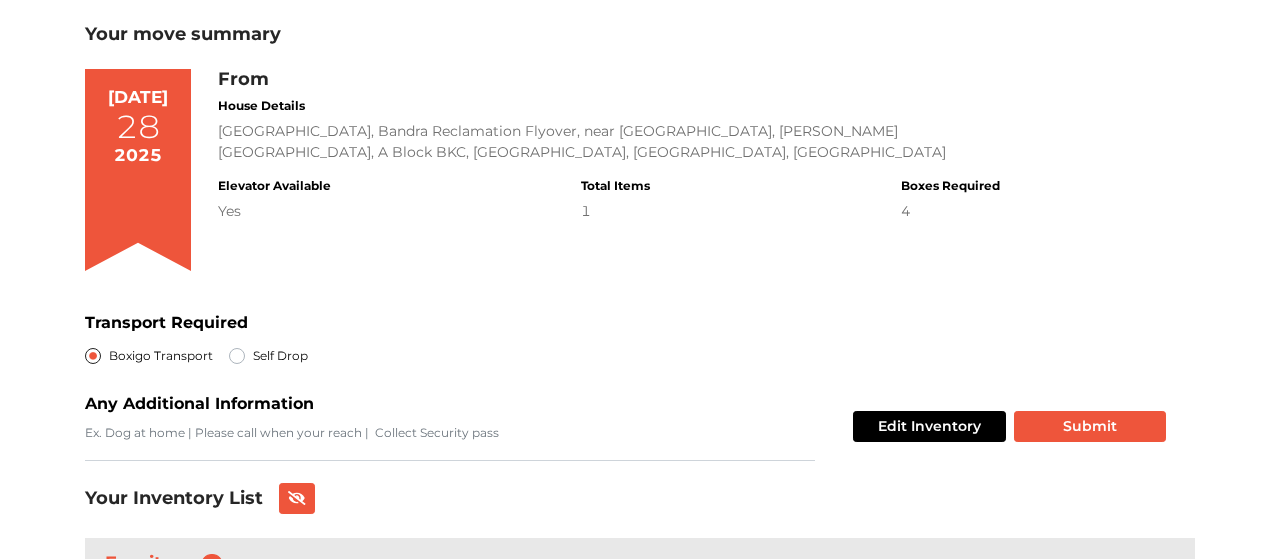scroll, scrollTop: 312, scrollLeft: 0, axis: vertical 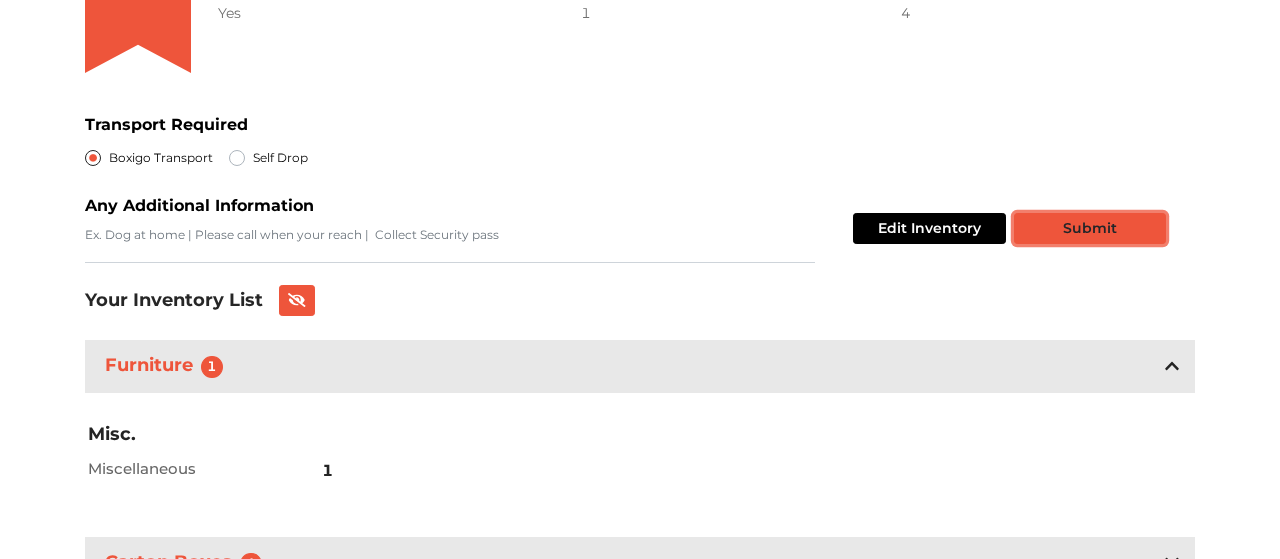 click on "Submit" at bounding box center [1090, 228] 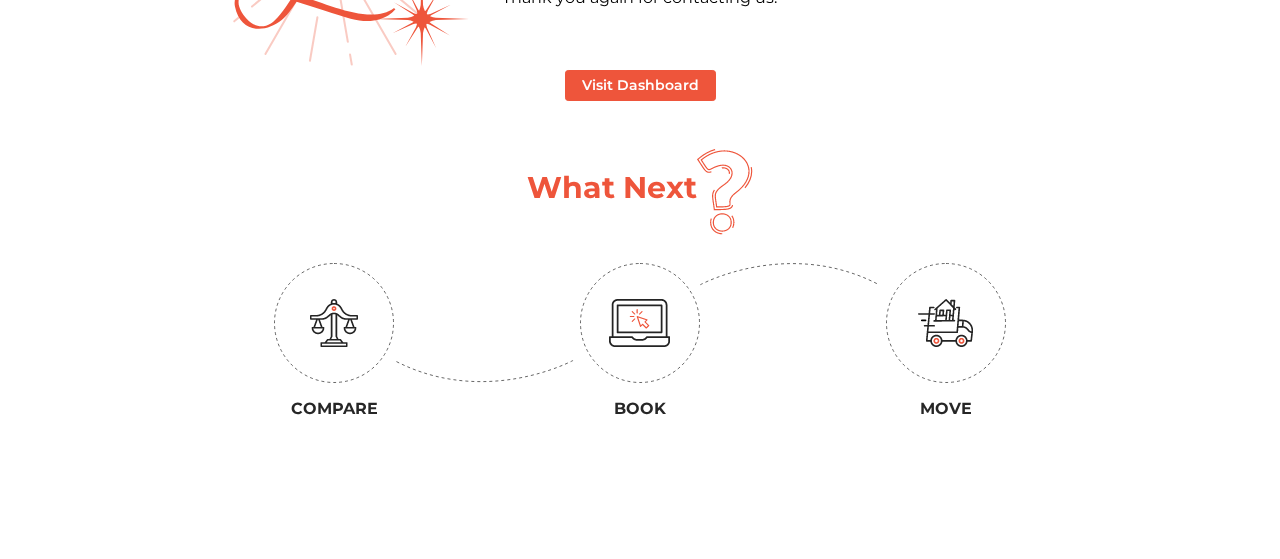 scroll, scrollTop: 0, scrollLeft: 0, axis: both 